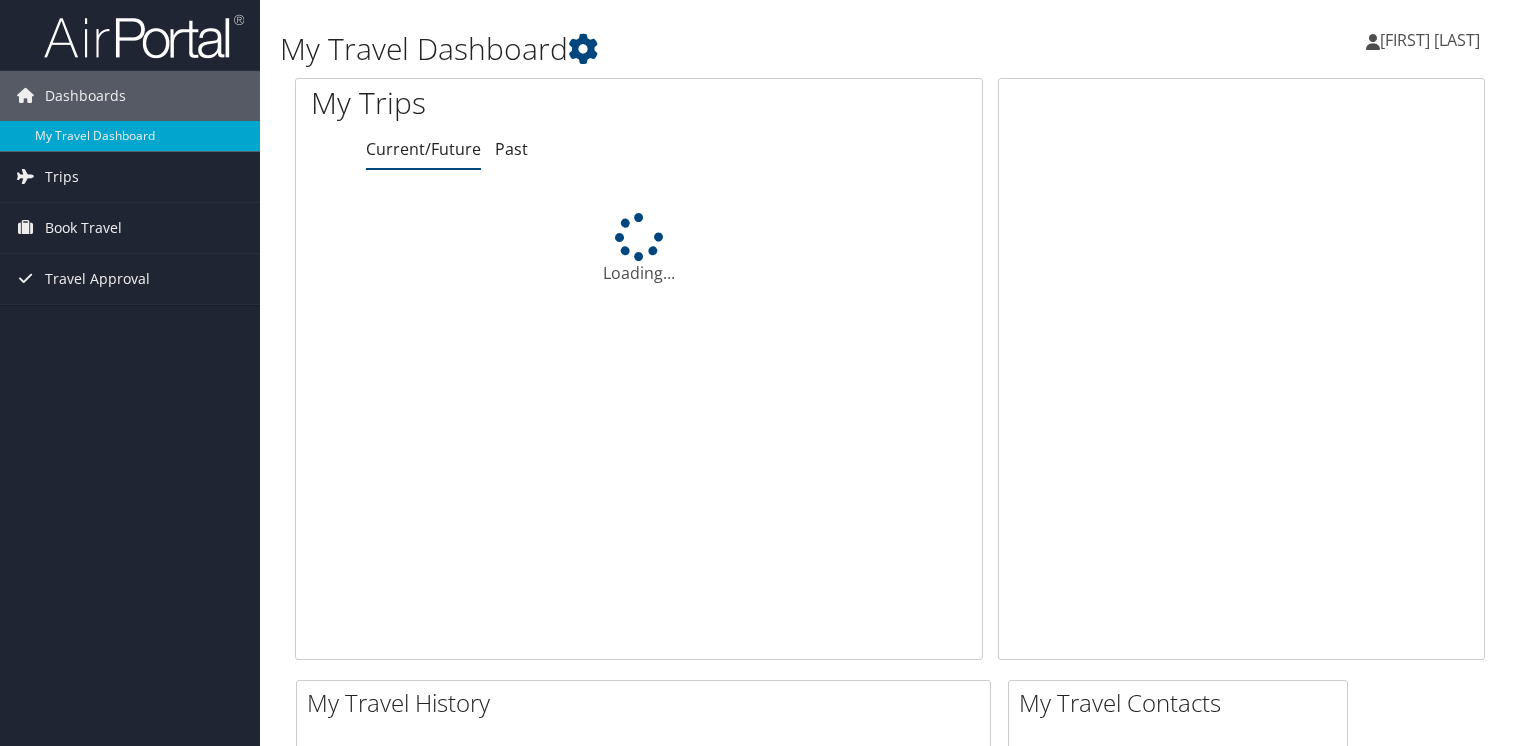 scroll, scrollTop: 0, scrollLeft: 0, axis: both 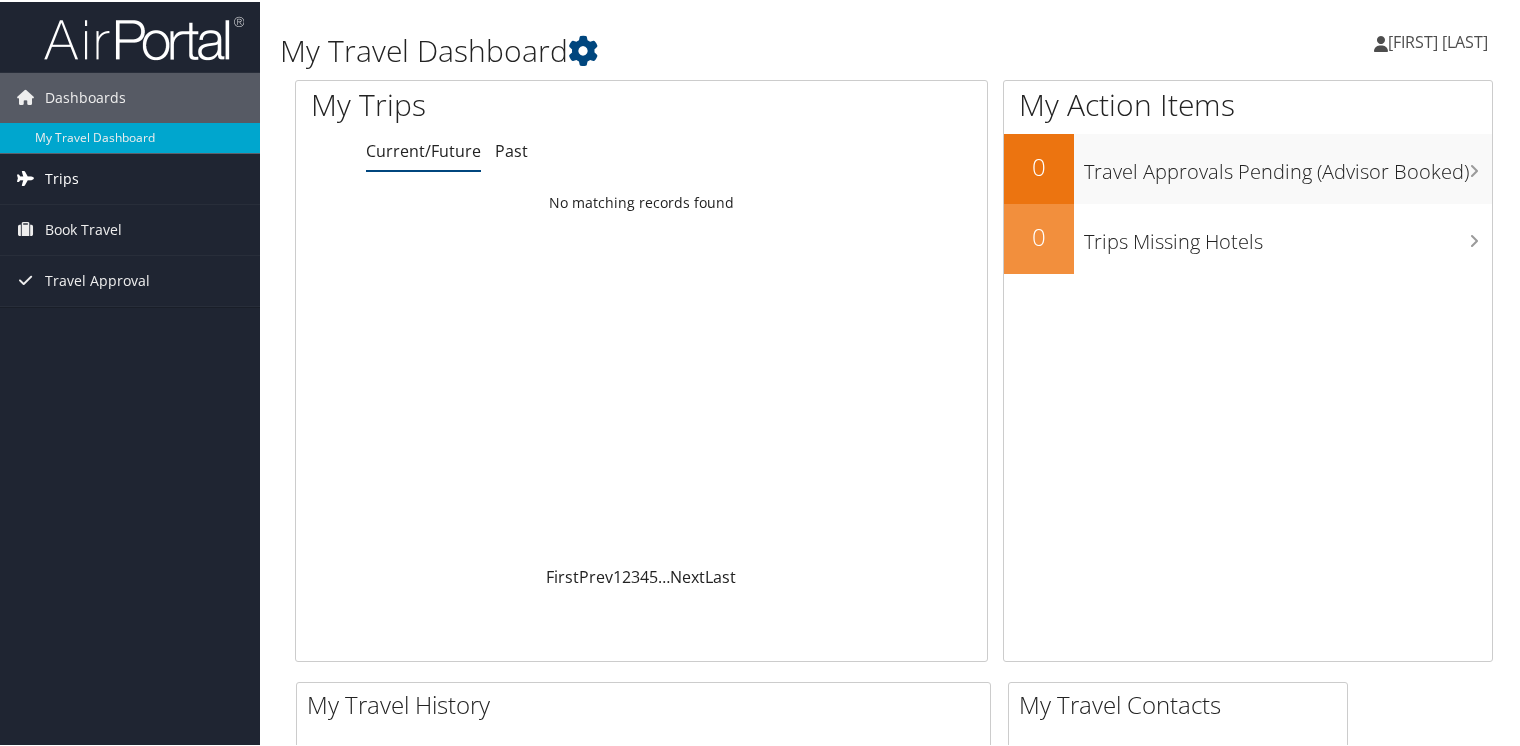 click on "Trips" at bounding box center (62, 177) 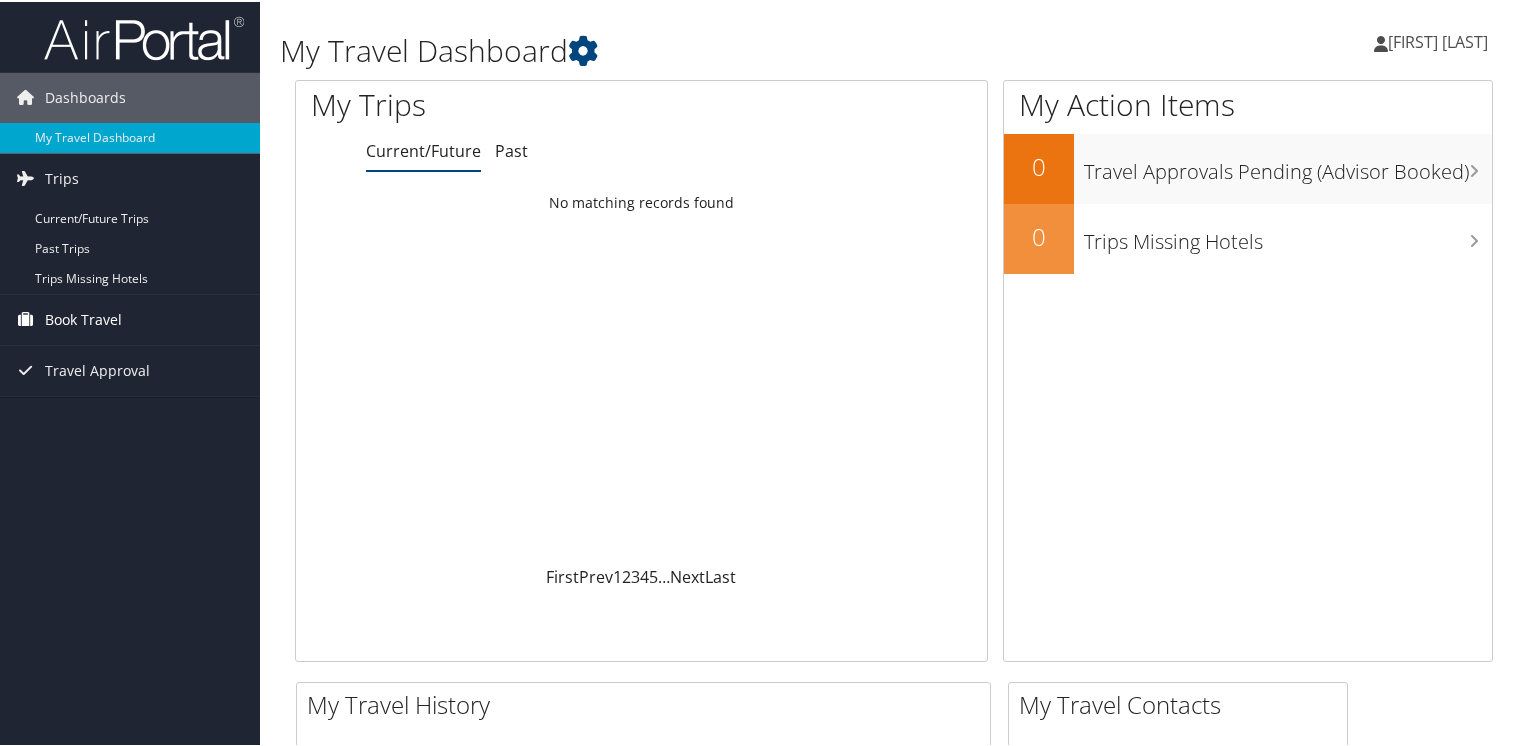 click on "Book Travel" at bounding box center [83, 318] 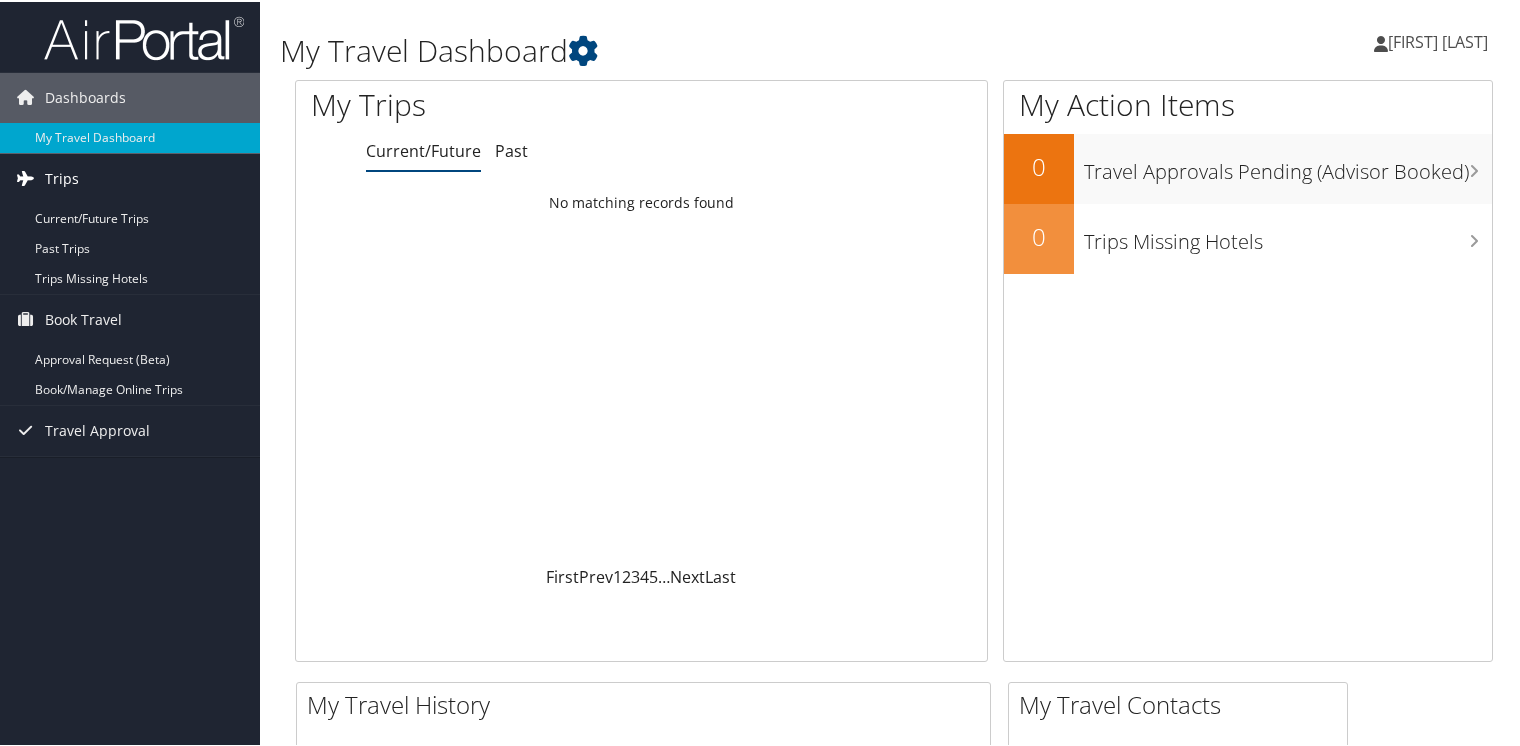 click on "Trips" at bounding box center [62, 177] 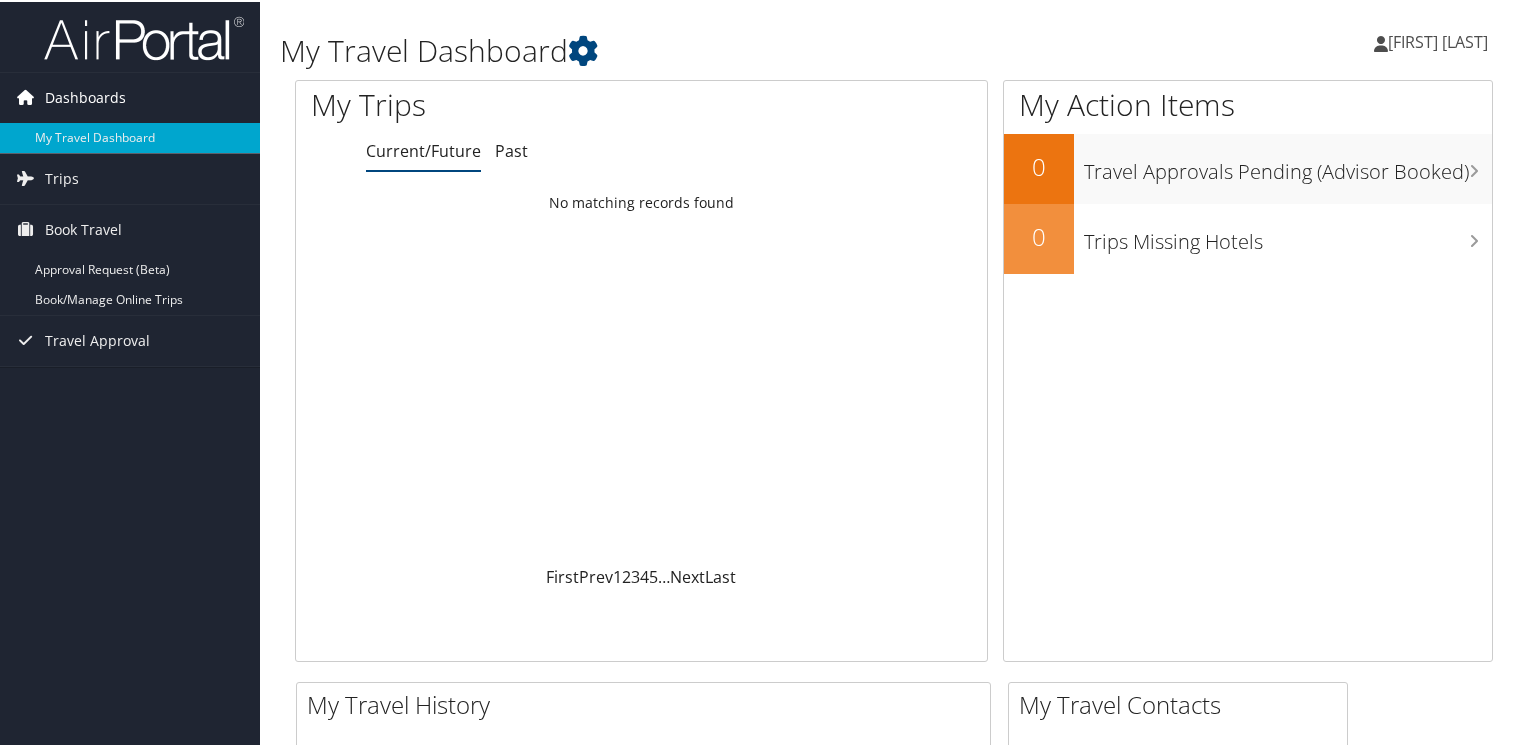 click on "Dashboards" at bounding box center (85, 96) 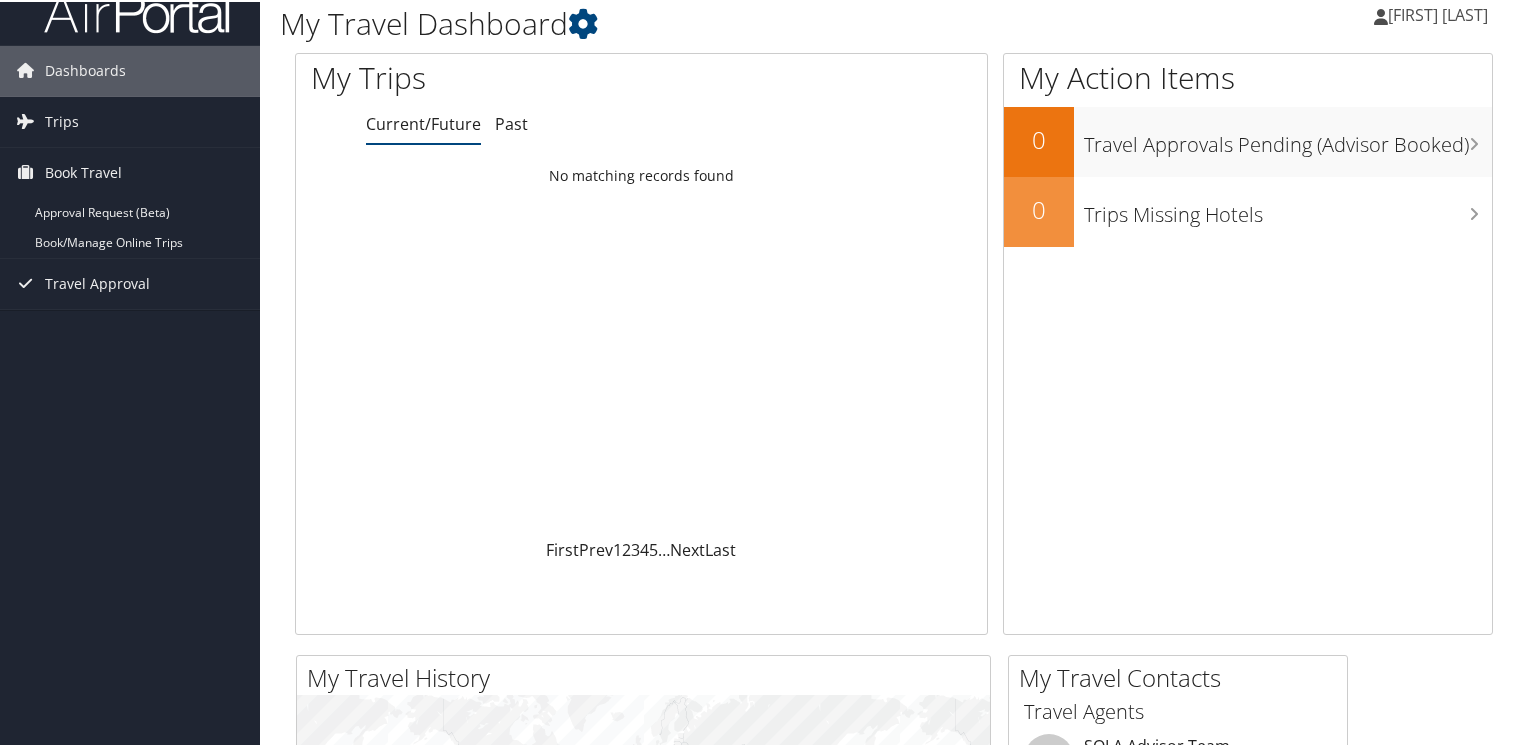 scroll, scrollTop: 0, scrollLeft: 0, axis: both 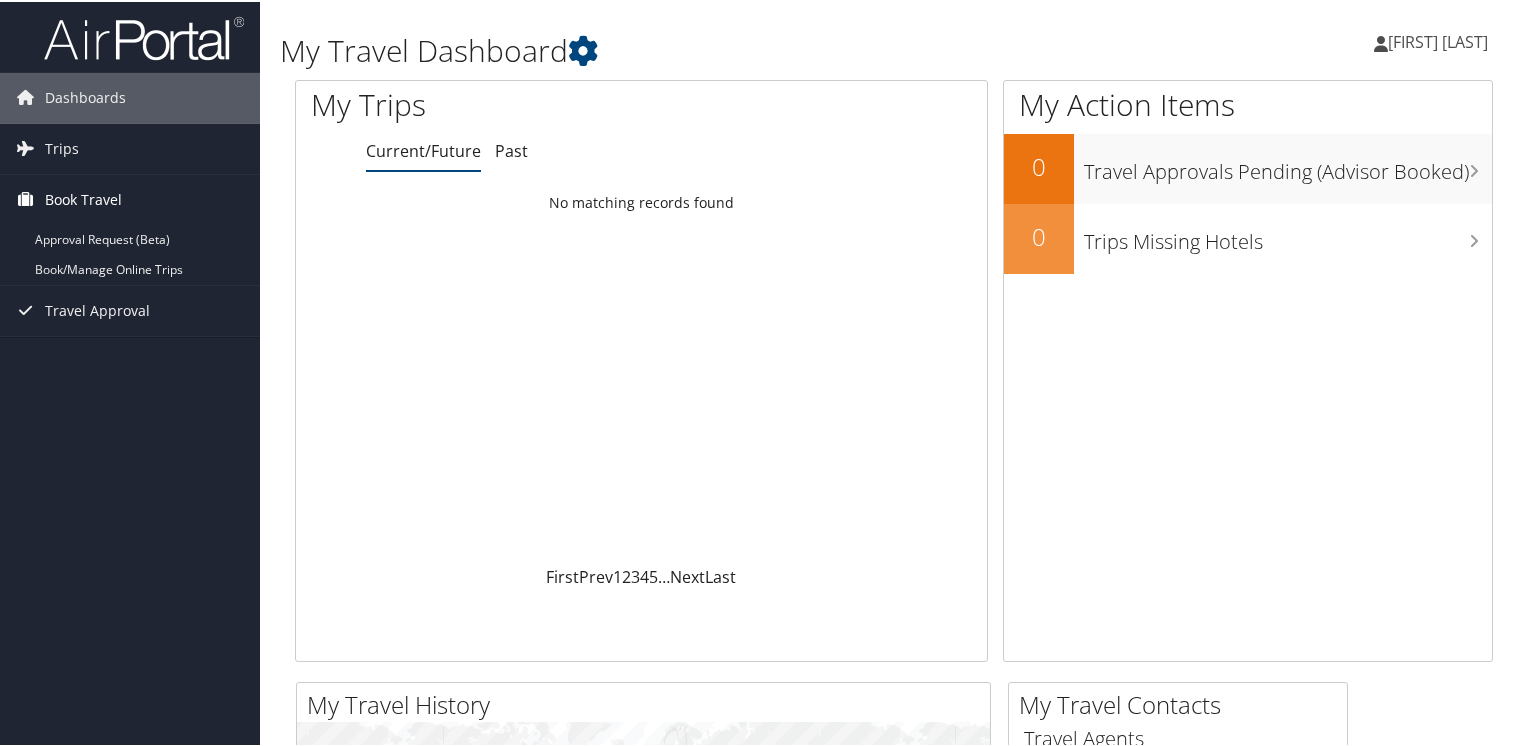 click on "Book Travel" at bounding box center (83, 198) 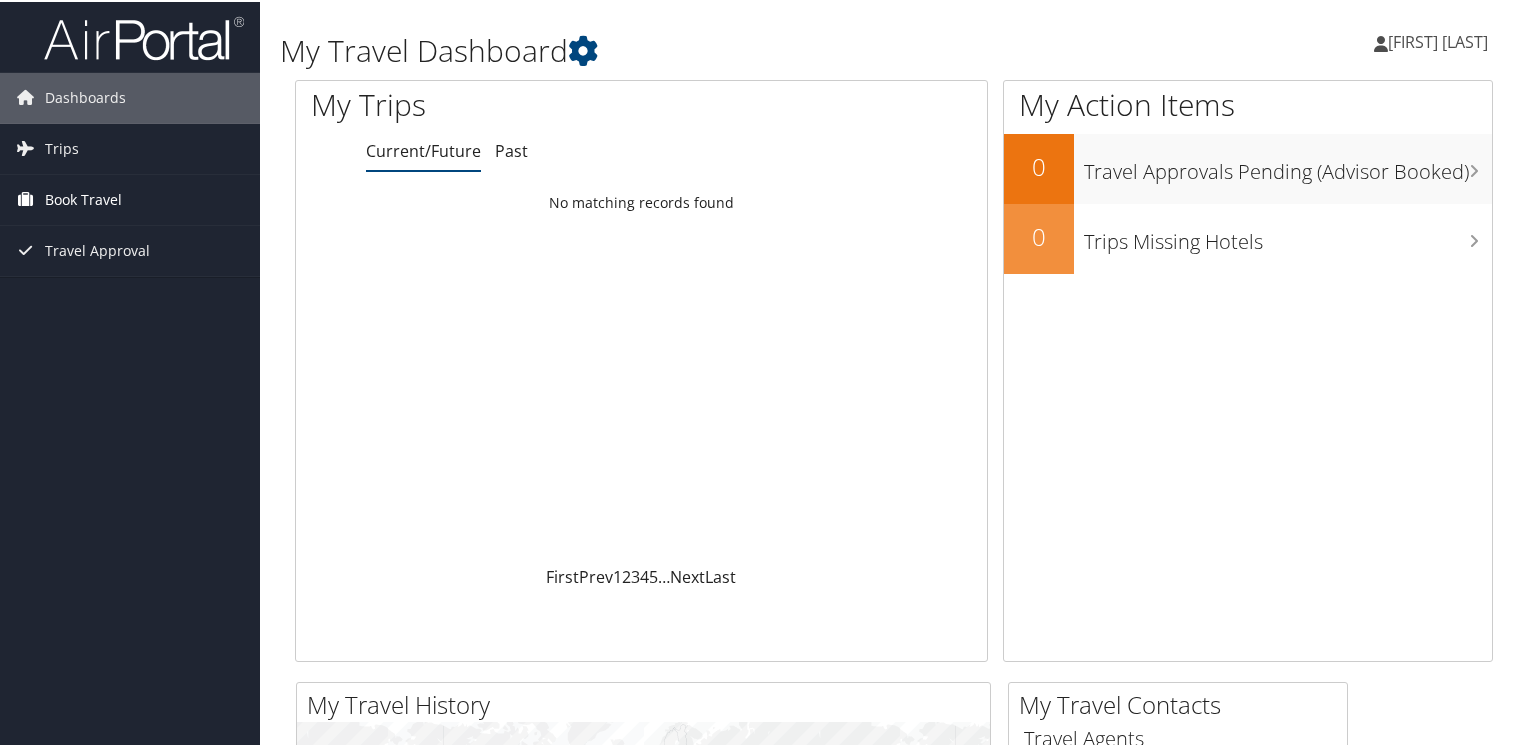 click on "Book Travel" at bounding box center [83, 198] 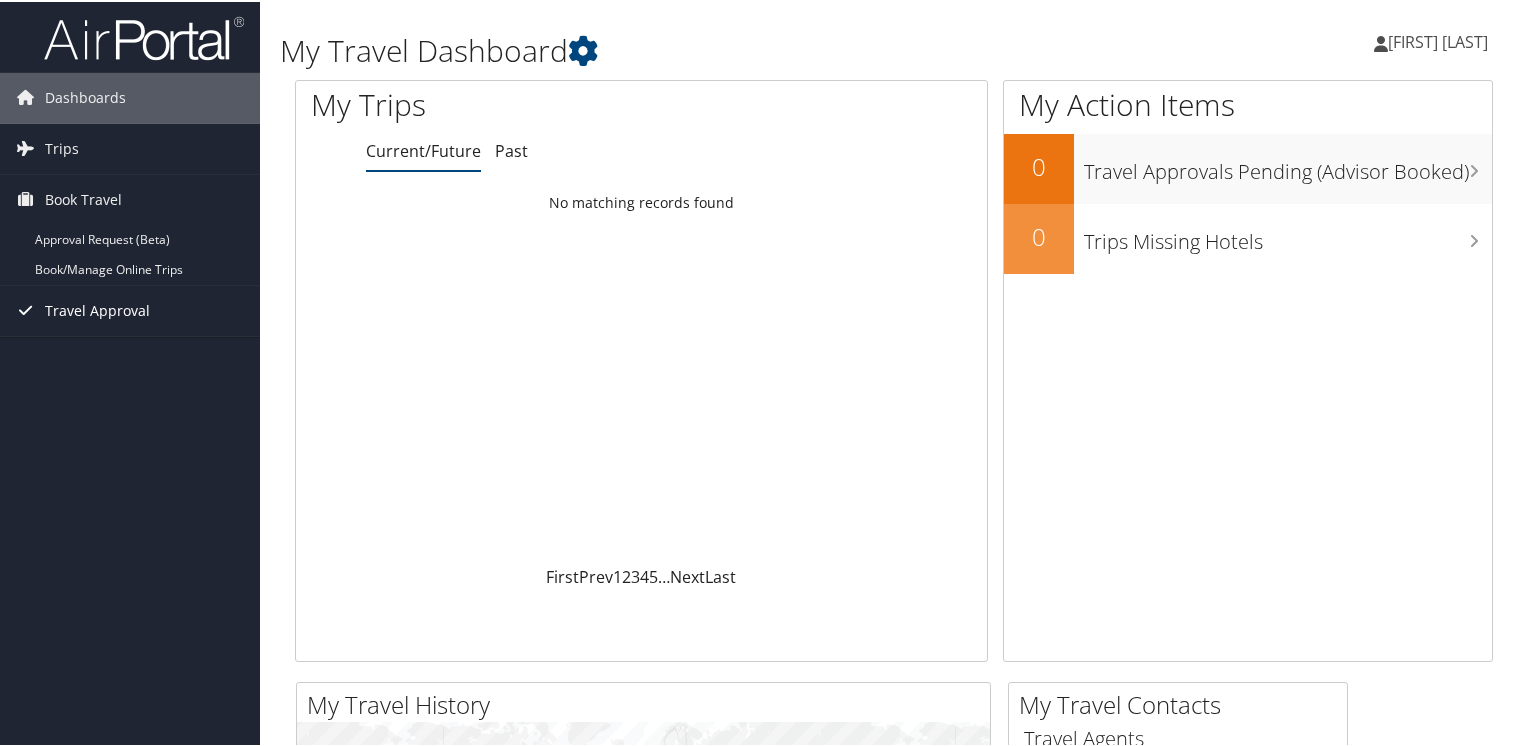 click on "Travel Approval" at bounding box center (97, 309) 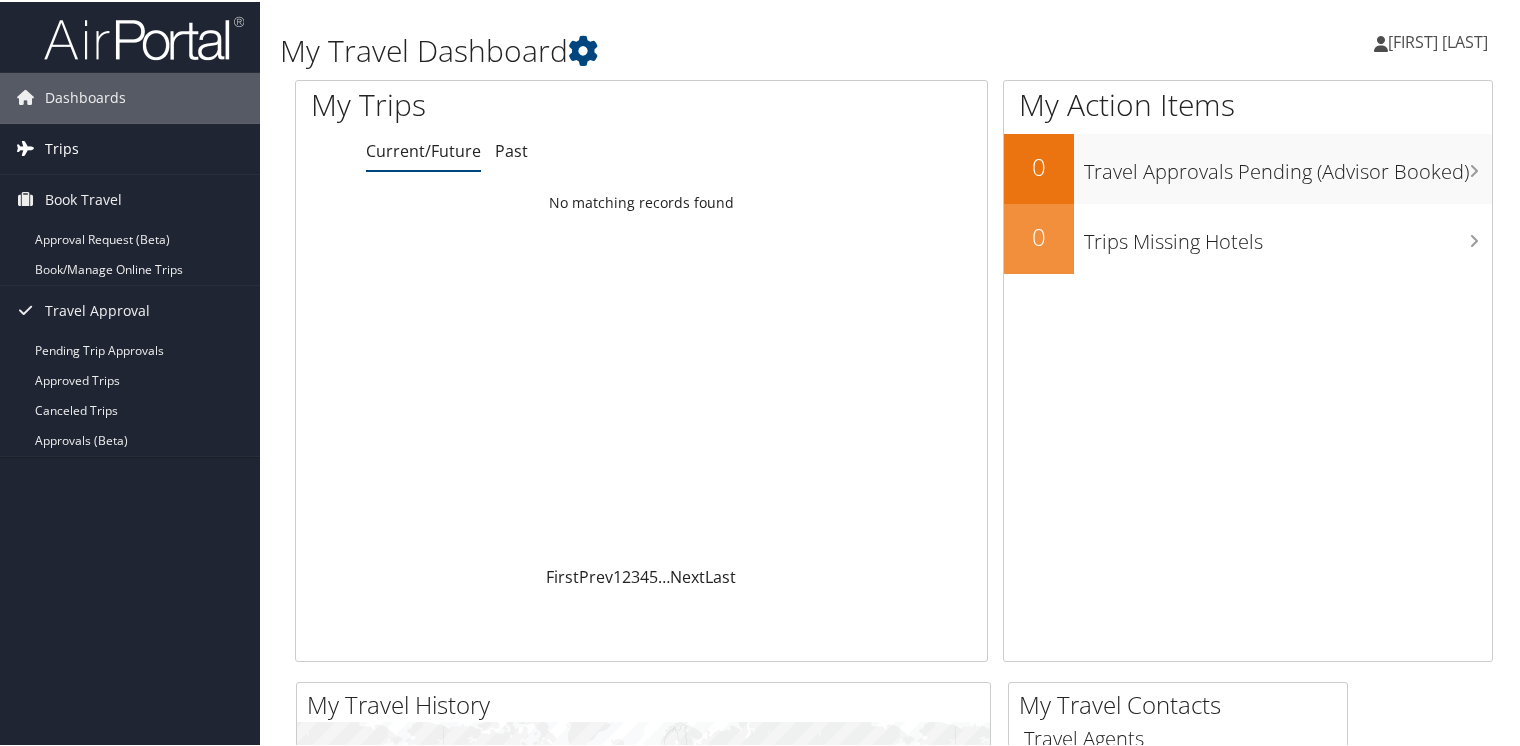 click on "Trips" at bounding box center (62, 147) 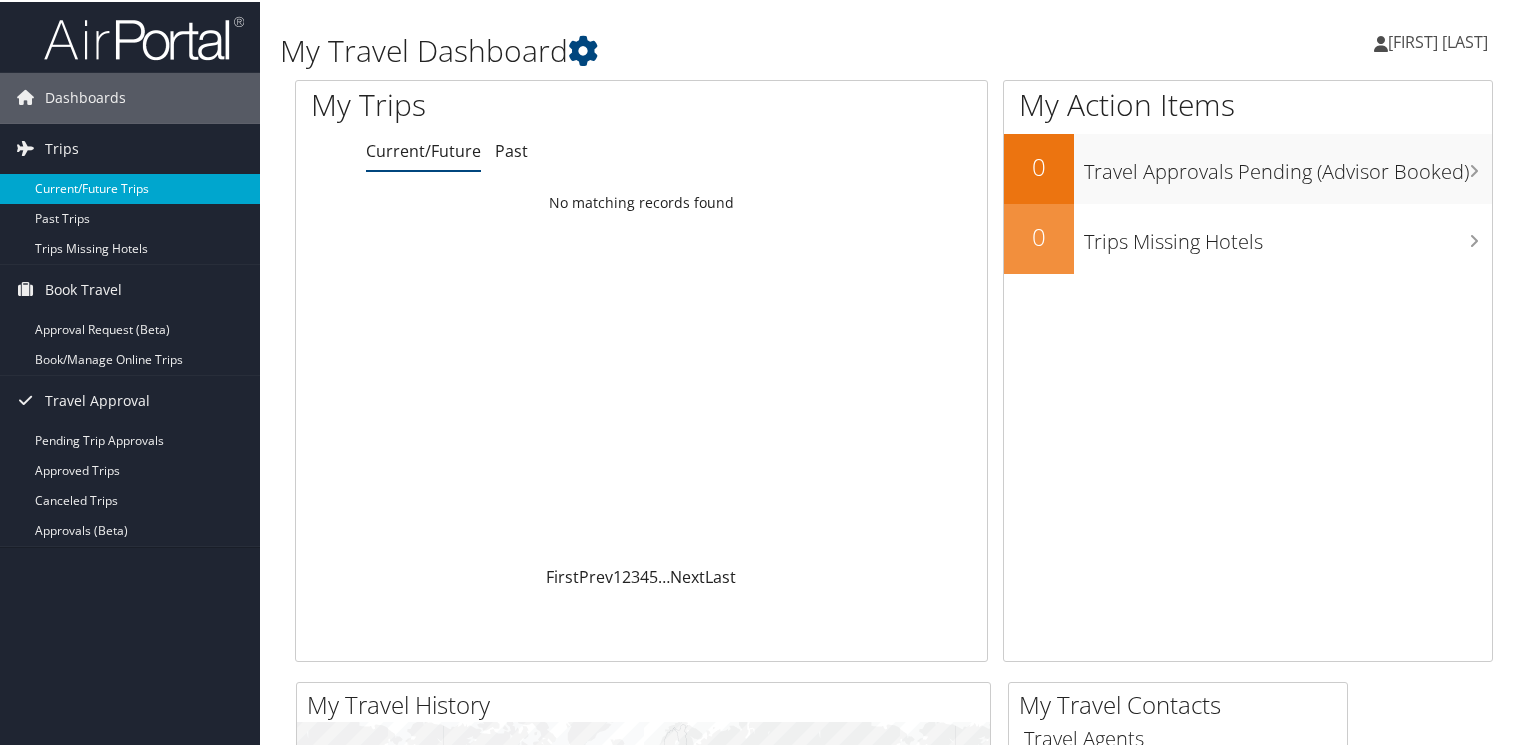 click on "Current/Future Trips" at bounding box center [130, 187] 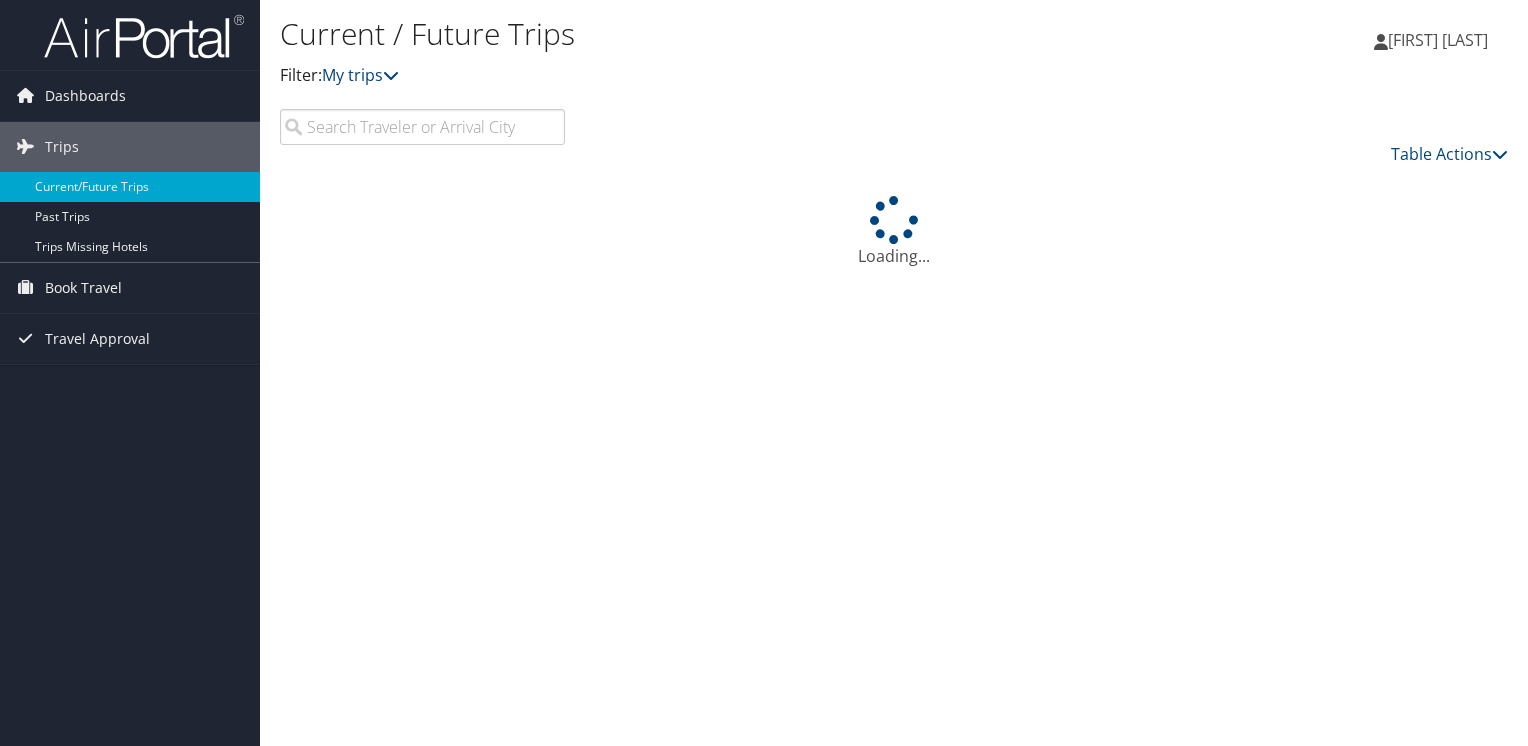 scroll, scrollTop: 0, scrollLeft: 0, axis: both 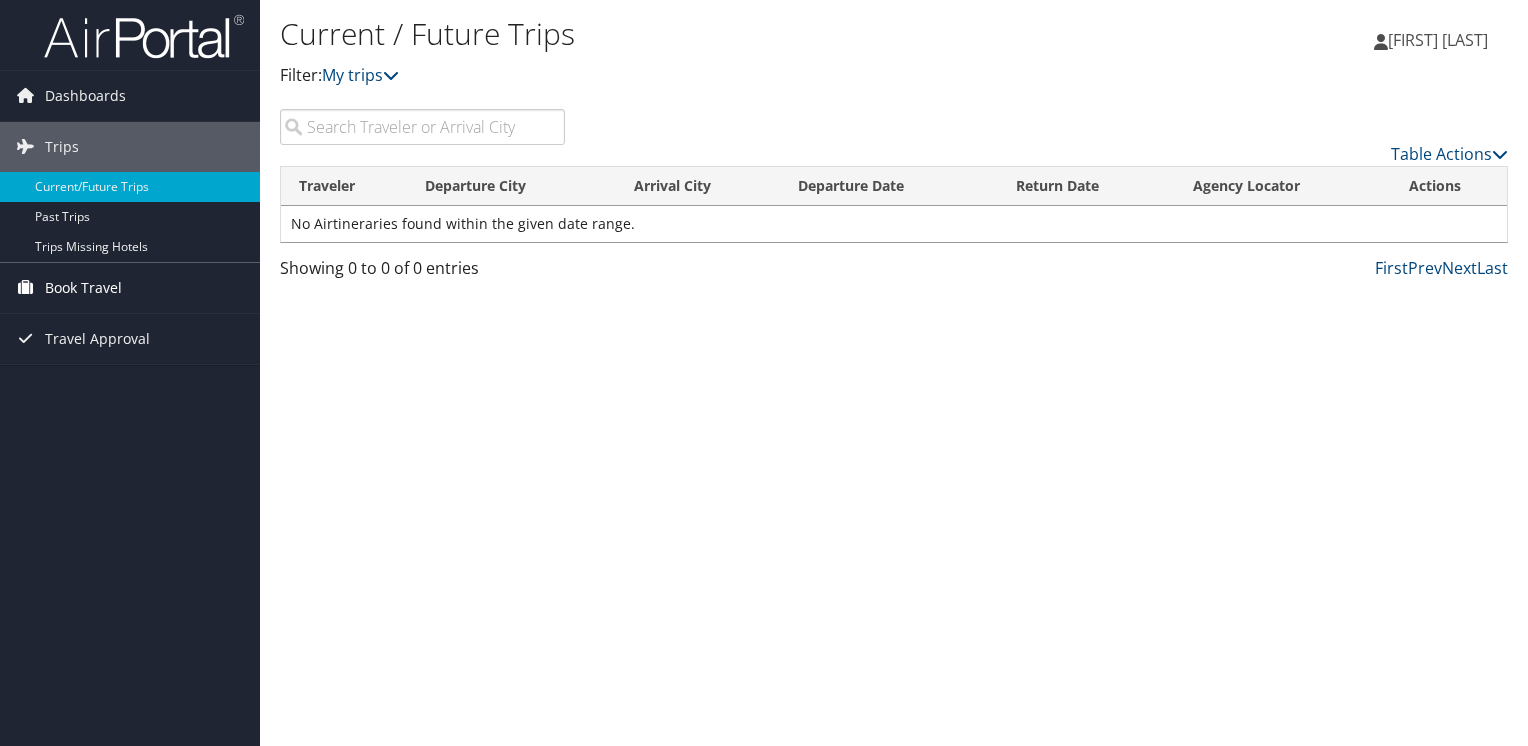 click on "Book Travel" at bounding box center [83, 288] 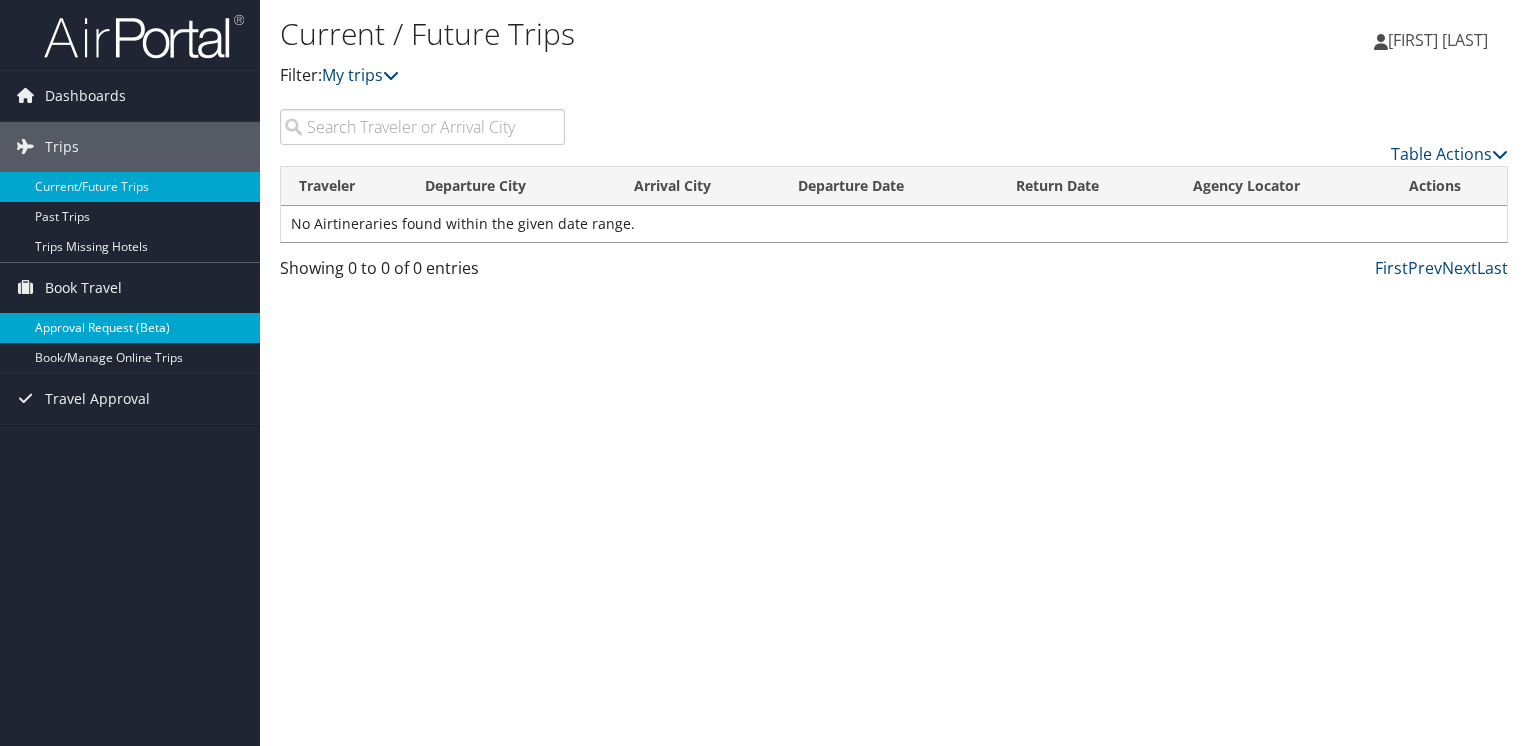 click on "Approval Request (Beta)" at bounding box center (130, 328) 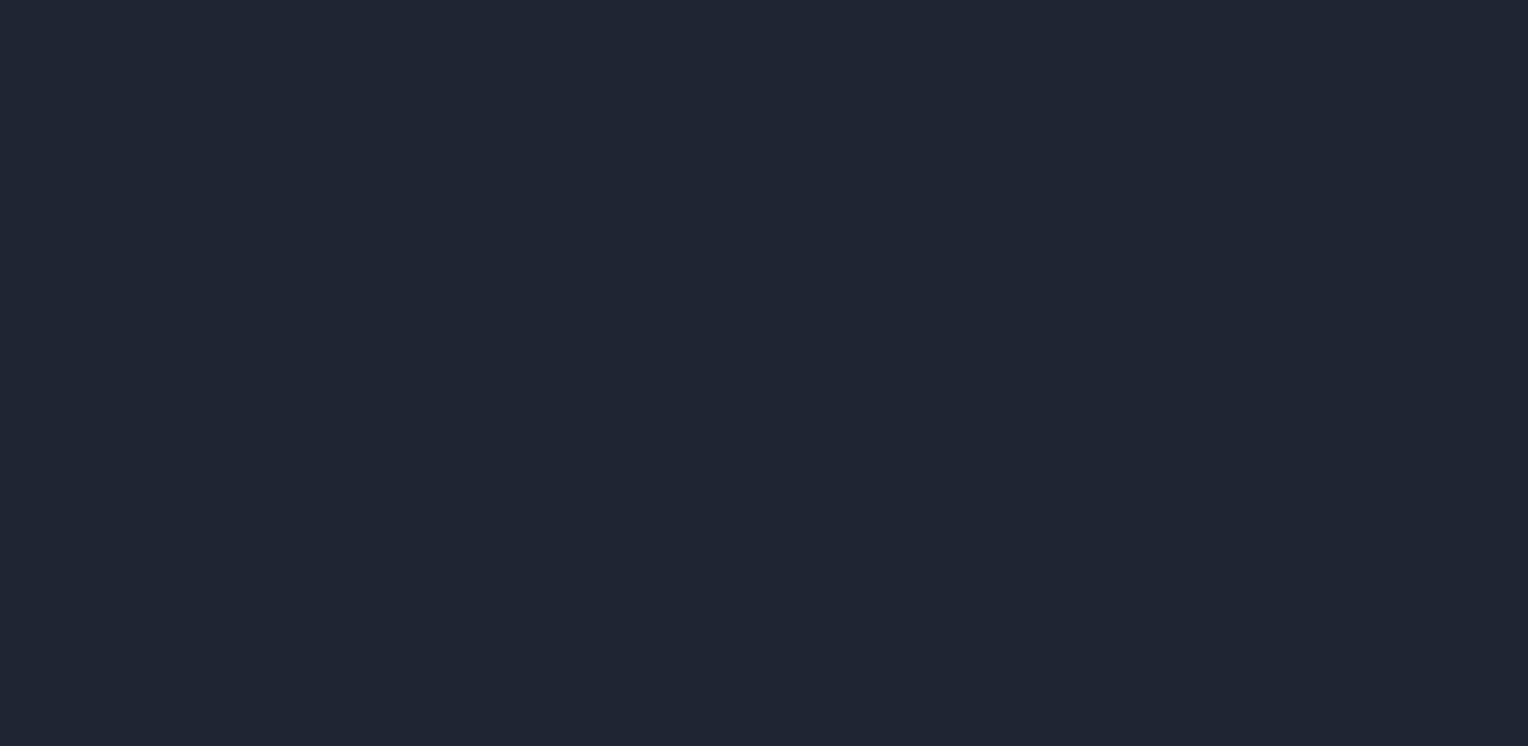 scroll, scrollTop: 0, scrollLeft: 0, axis: both 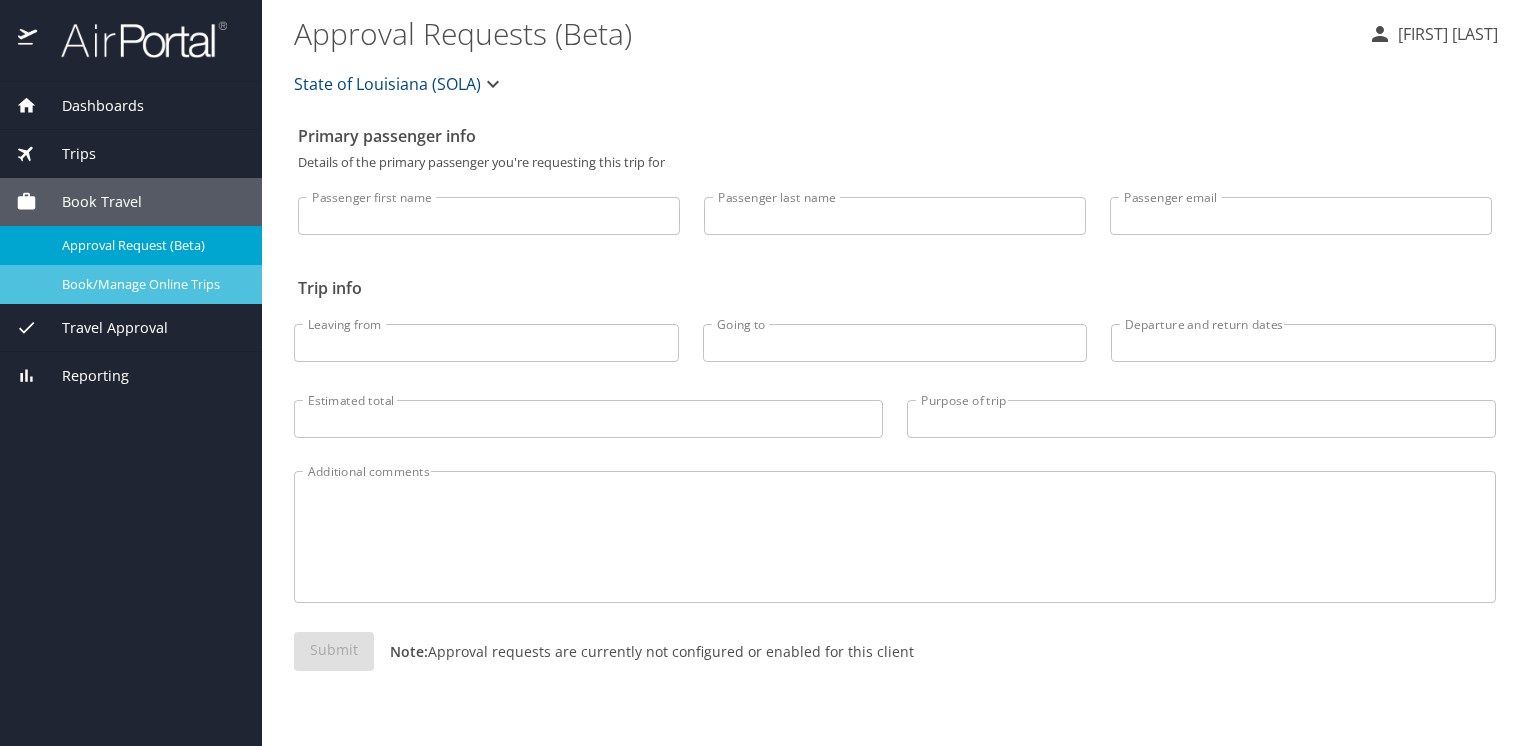 click on "Book/Manage Online Trips" at bounding box center [150, 284] 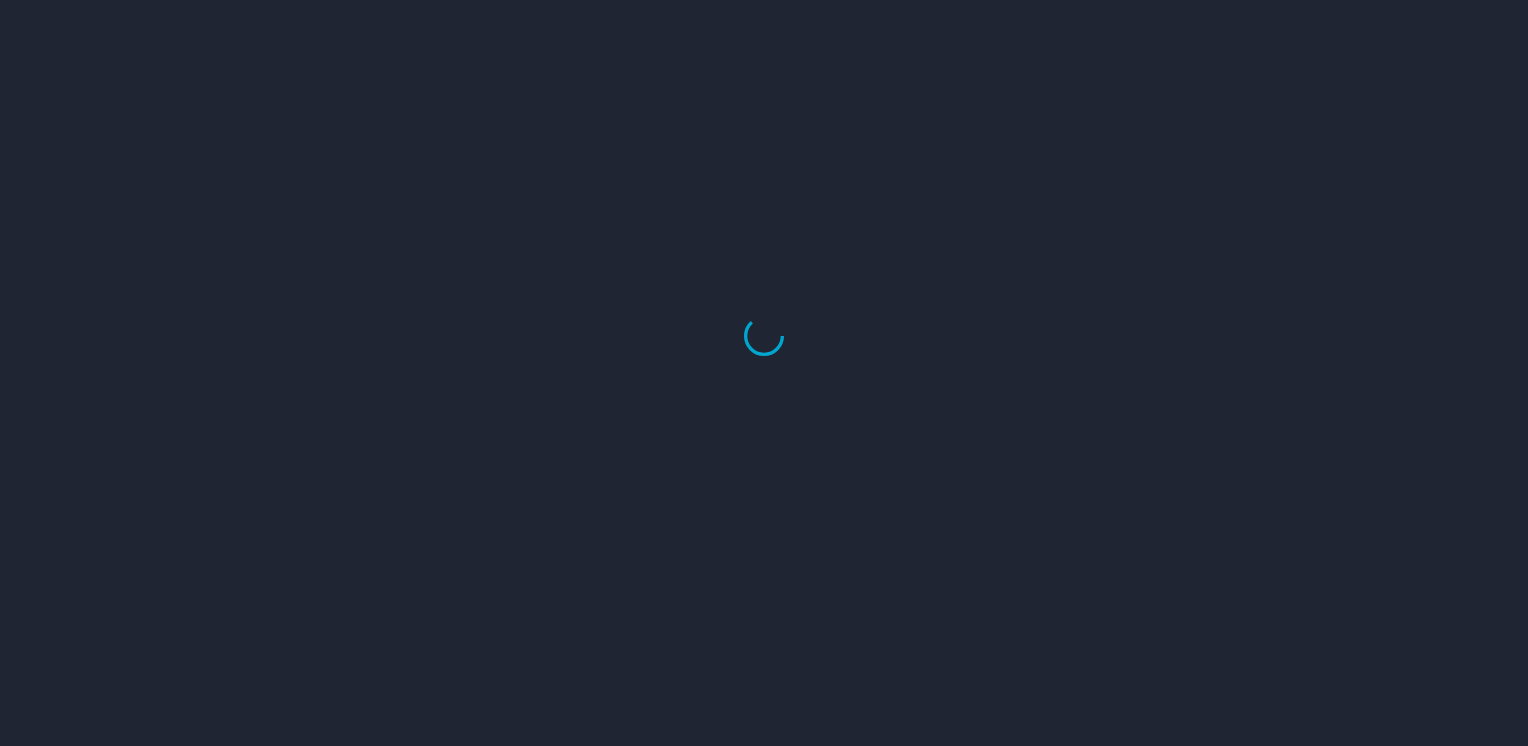 scroll, scrollTop: 0, scrollLeft: 0, axis: both 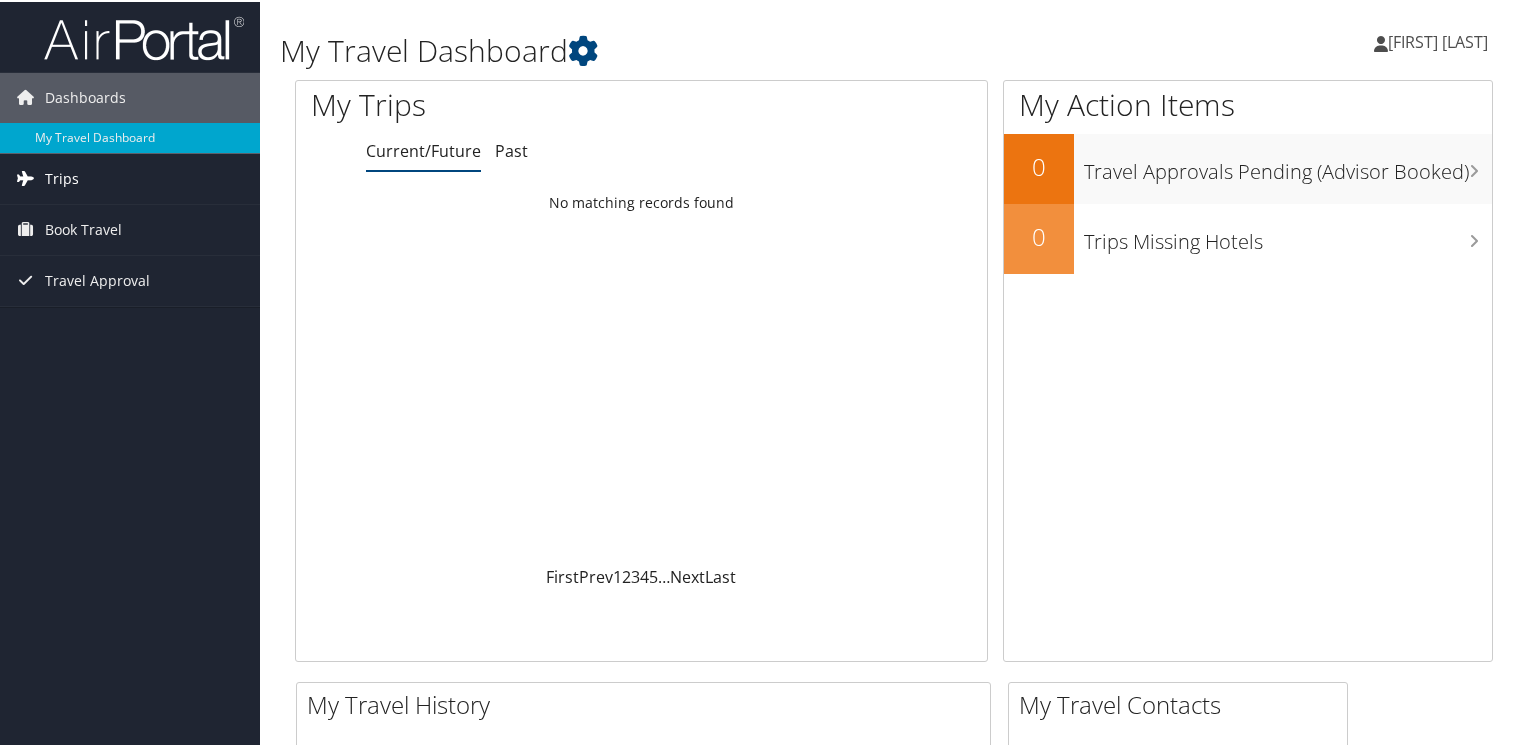 click on "Trips" at bounding box center [62, 177] 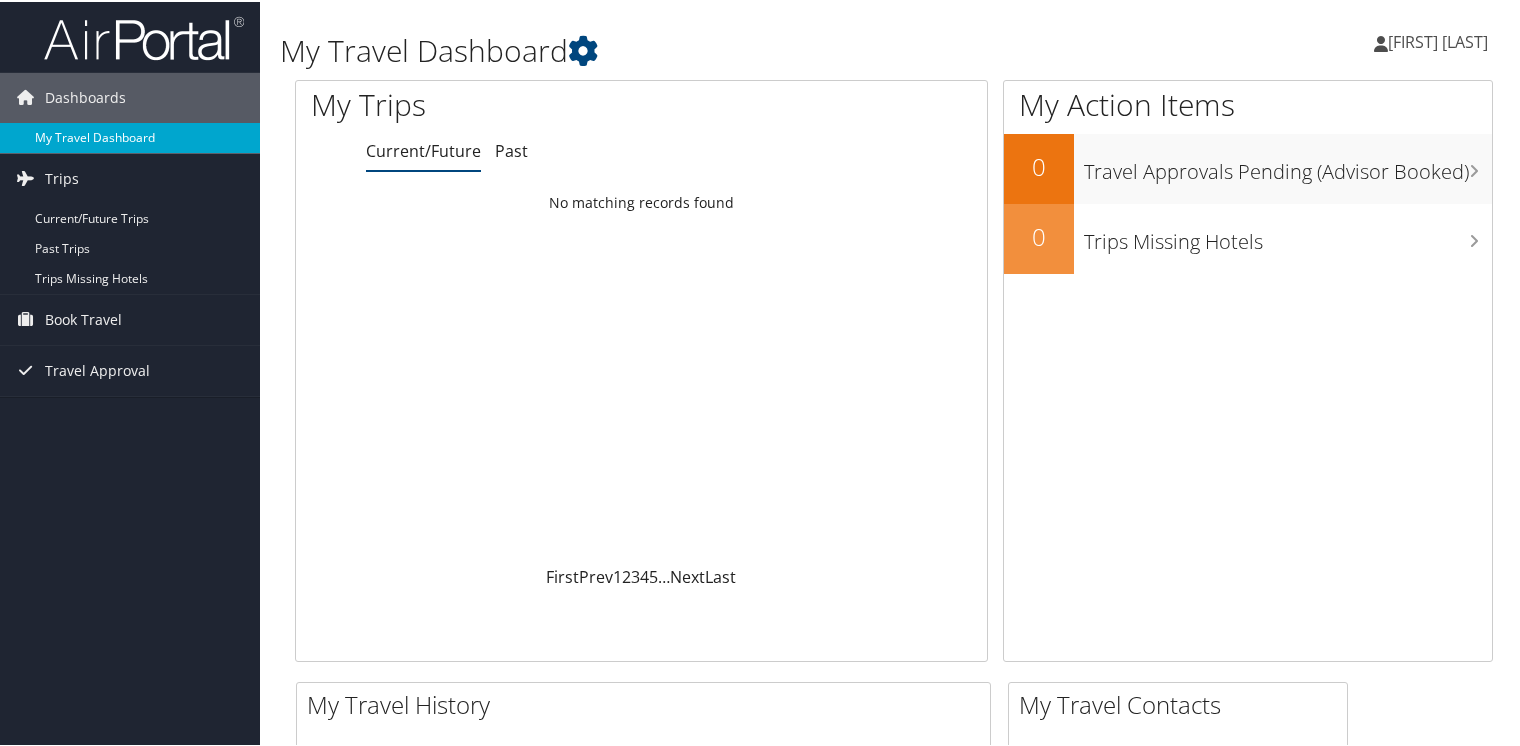 click on "My Travel Dashboard" at bounding box center (130, 136) 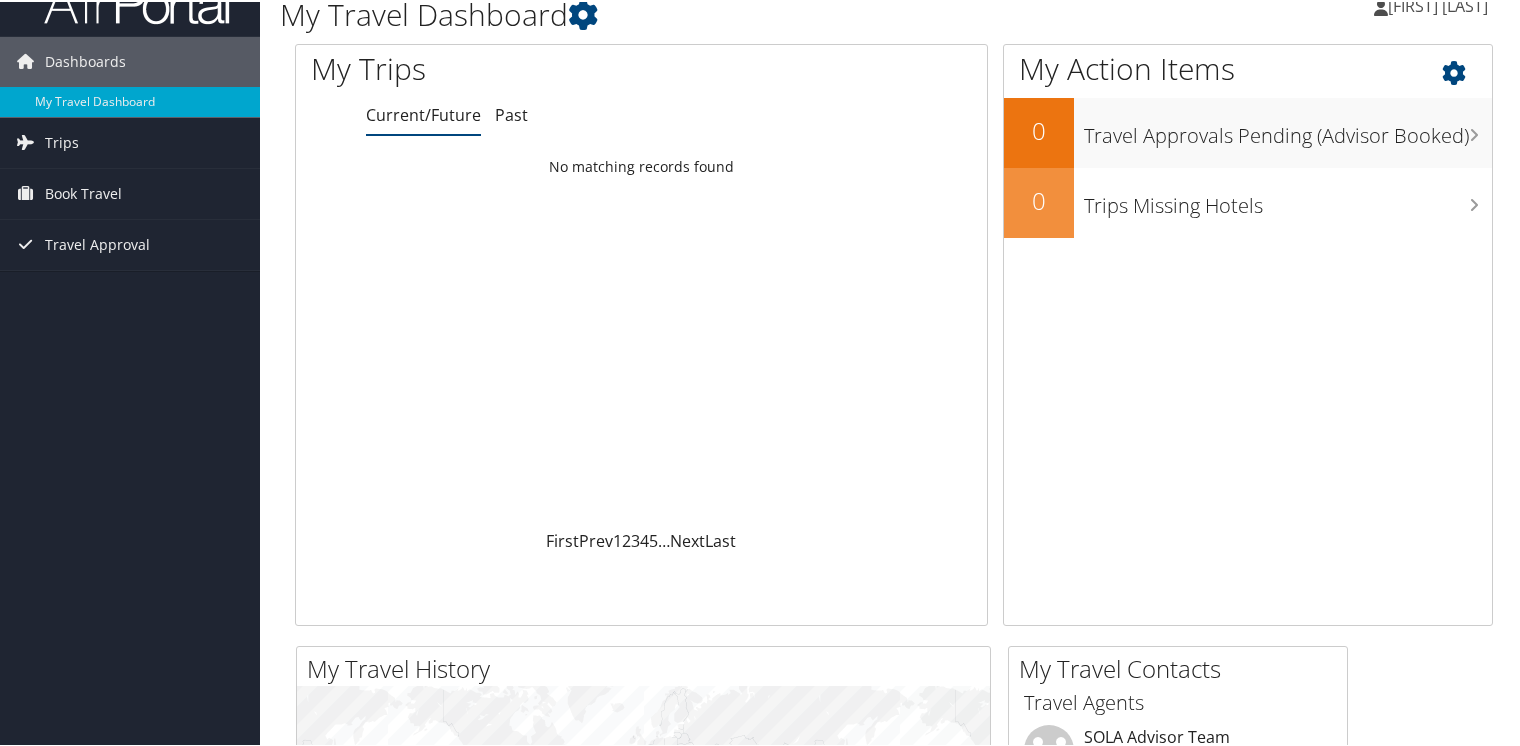 scroll, scrollTop: 0, scrollLeft: 0, axis: both 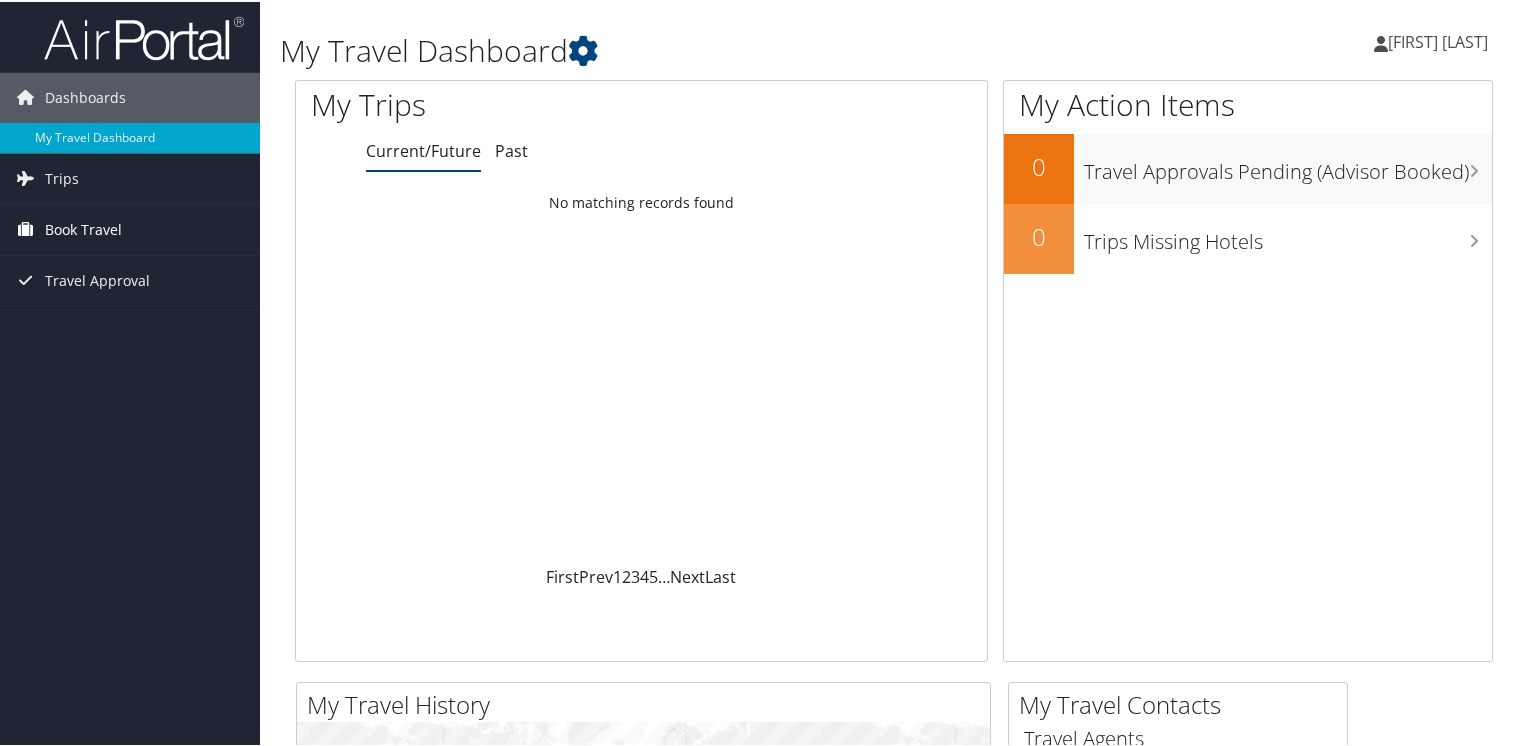 click on "Book Travel" at bounding box center (83, 228) 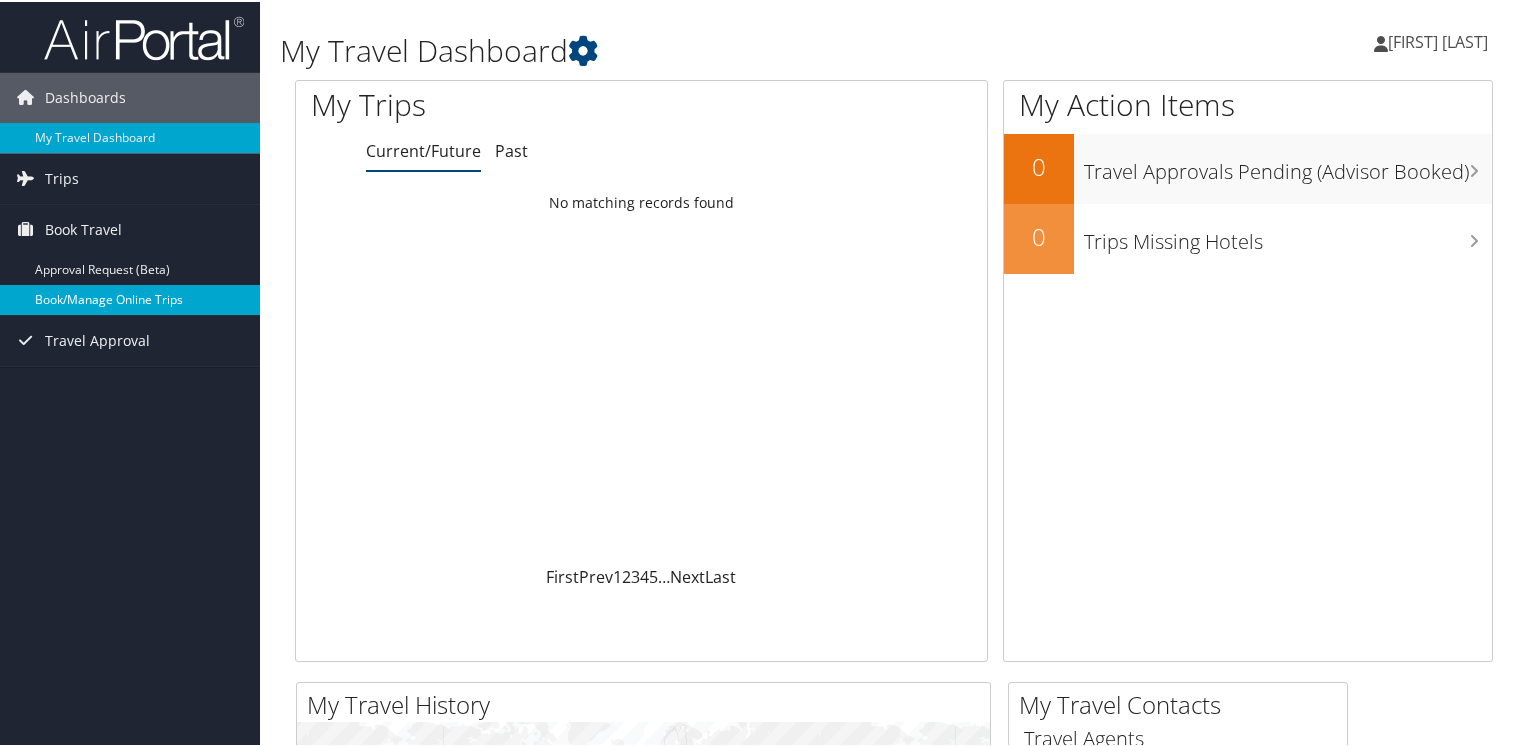 click on "Book/Manage Online Trips" at bounding box center (130, 298) 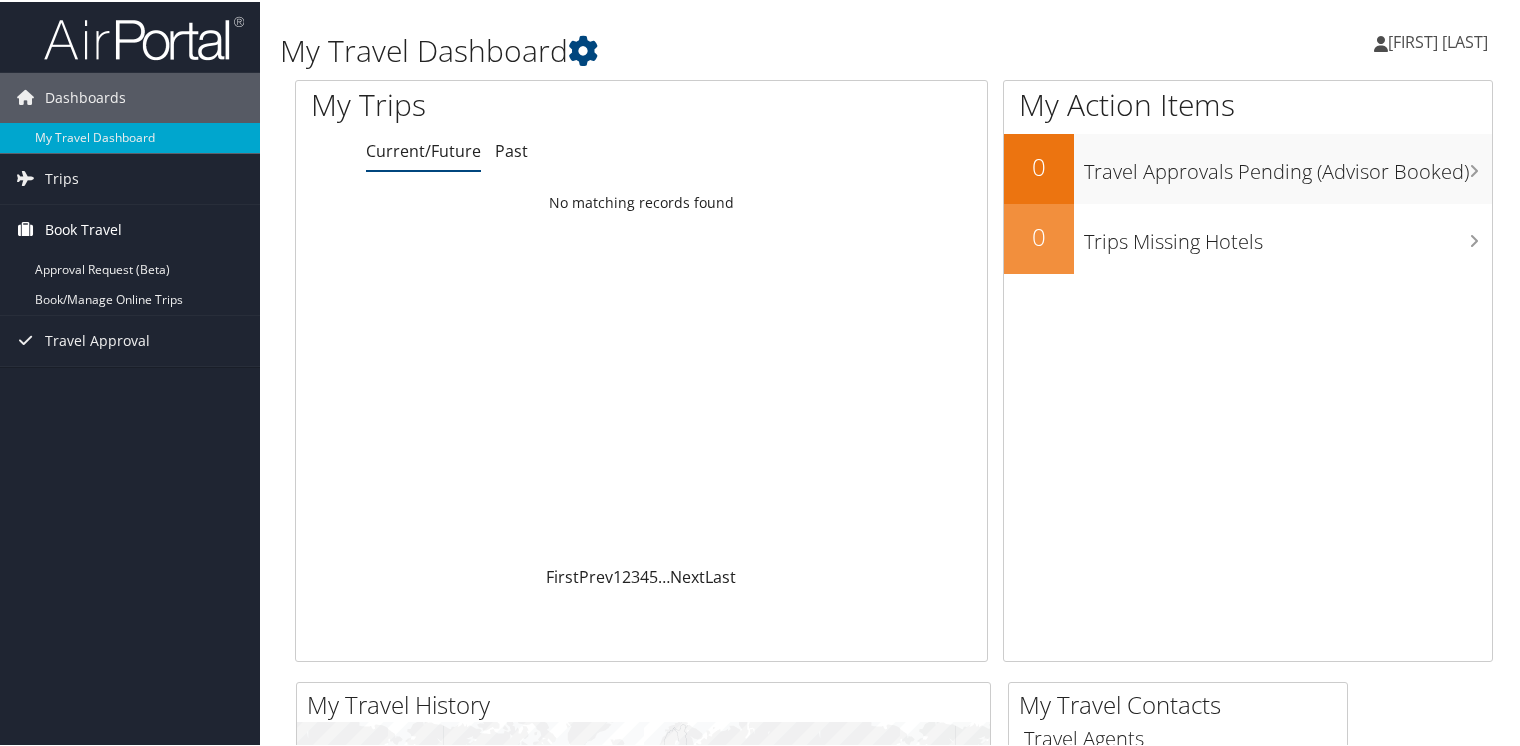 click on "Book Travel" at bounding box center [83, 228] 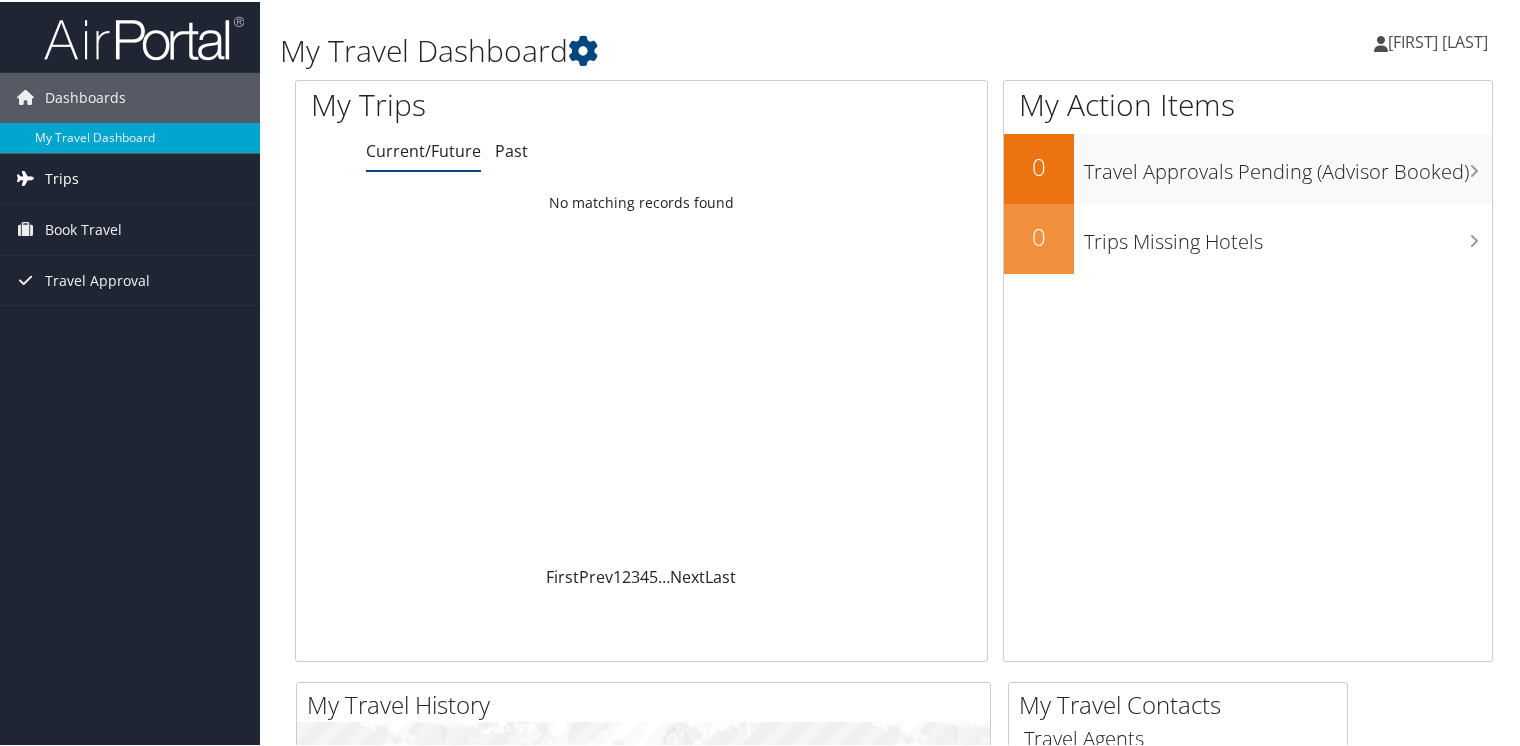 click on "Trips" at bounding box center [62, 177] 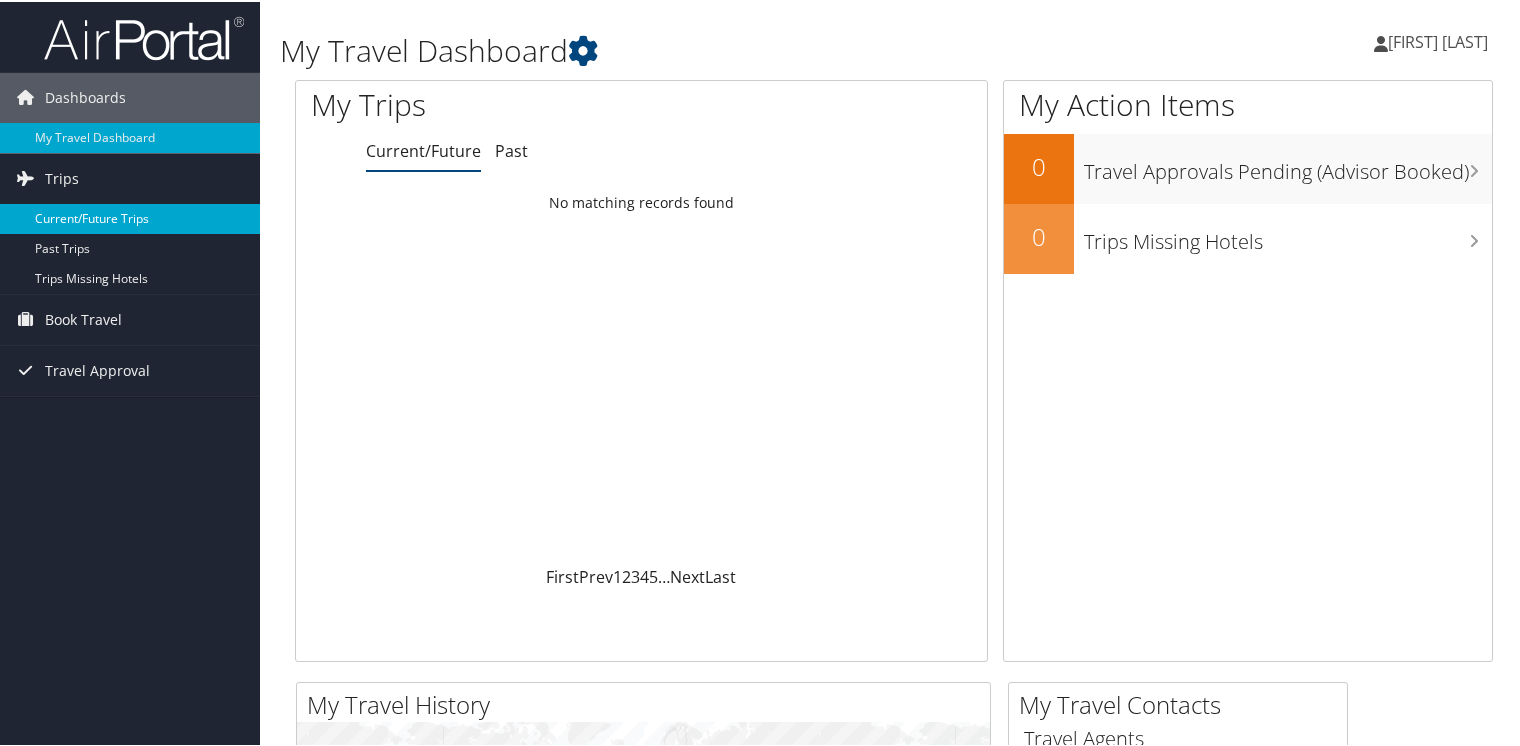 click on "Current/Future Trips" at bounding box center [130, 217] 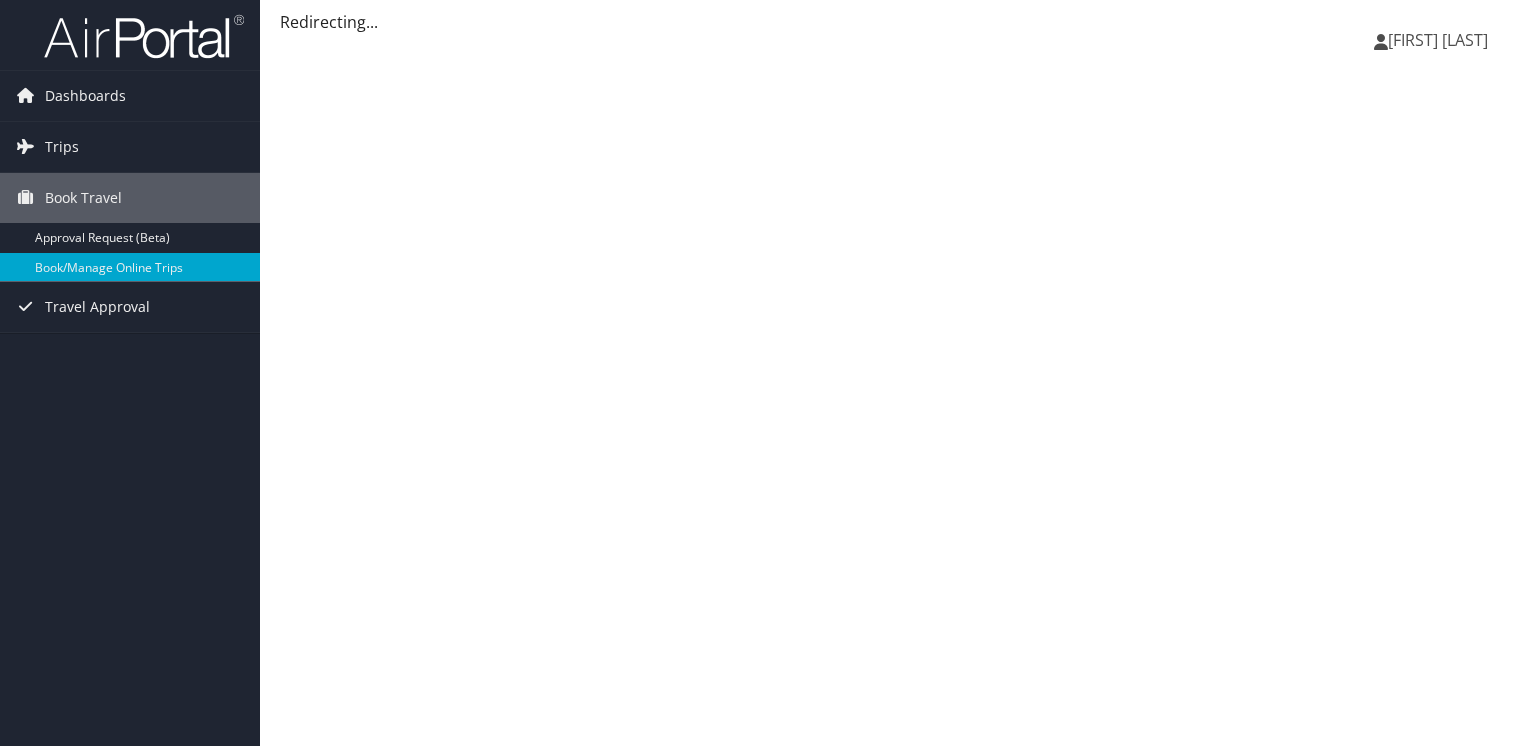scroll, scrollTop: 0, scrollLeft: 0, axis: both 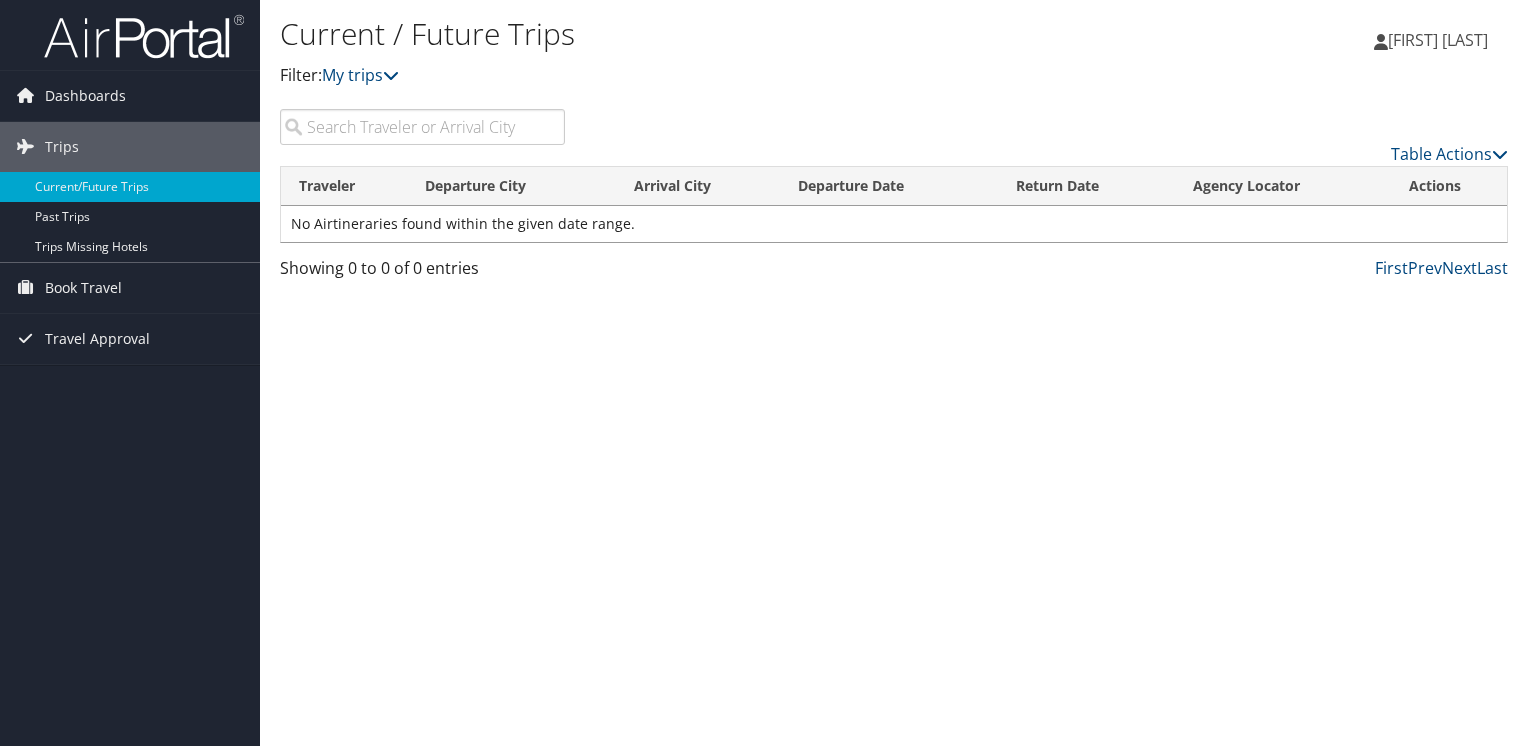 click at bounding box center [422, 127] 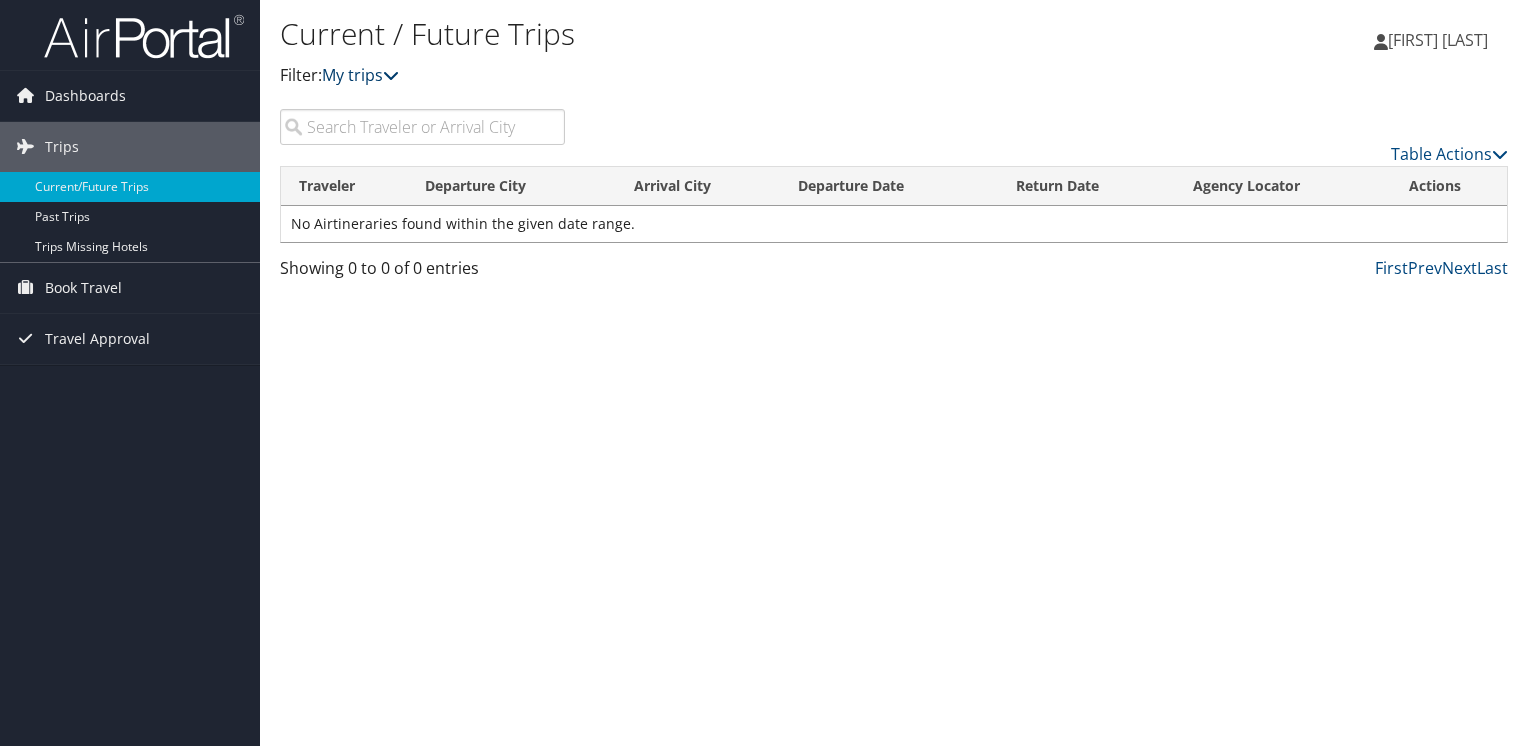 click at bounding box center [391, 75] 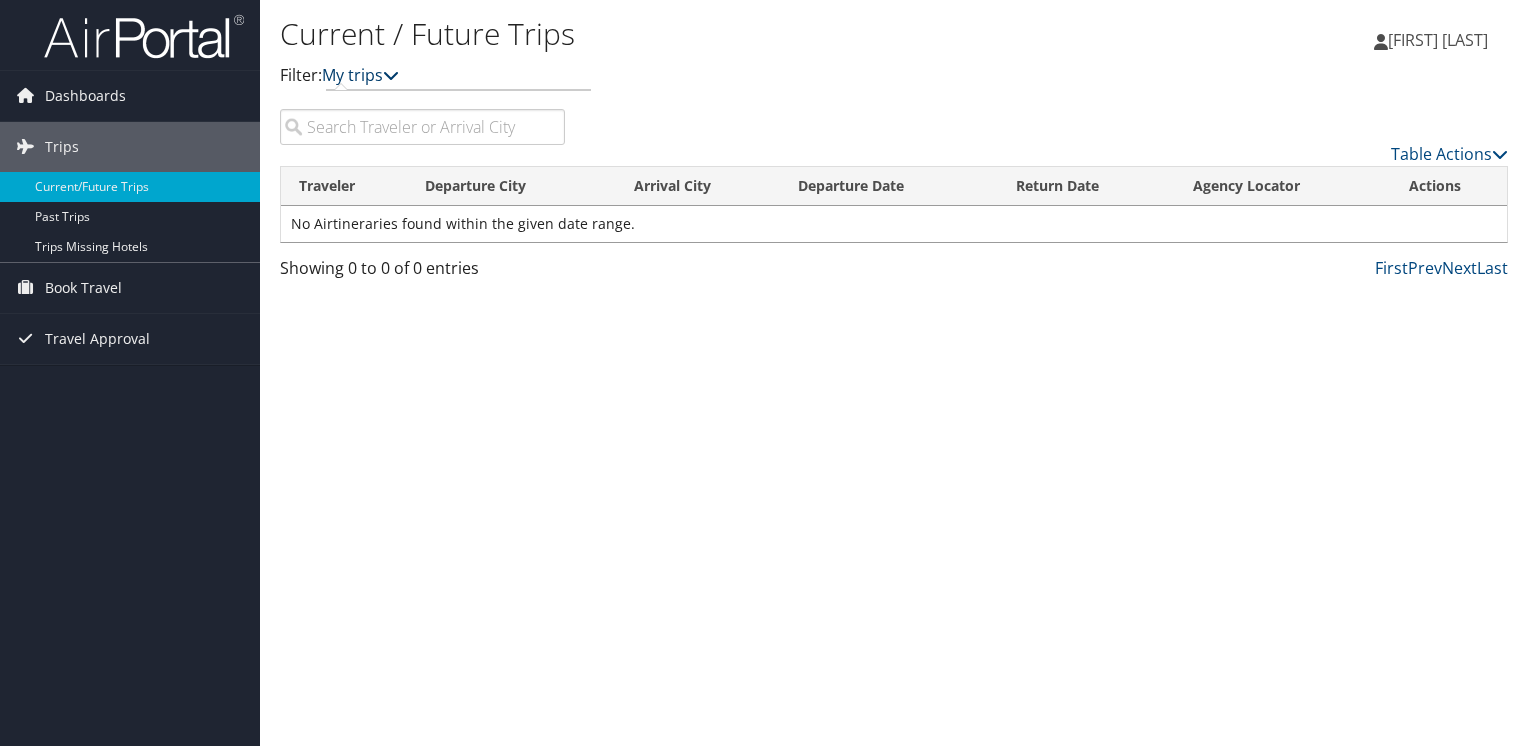 click on "My trips" at bounding box center [360, 75] 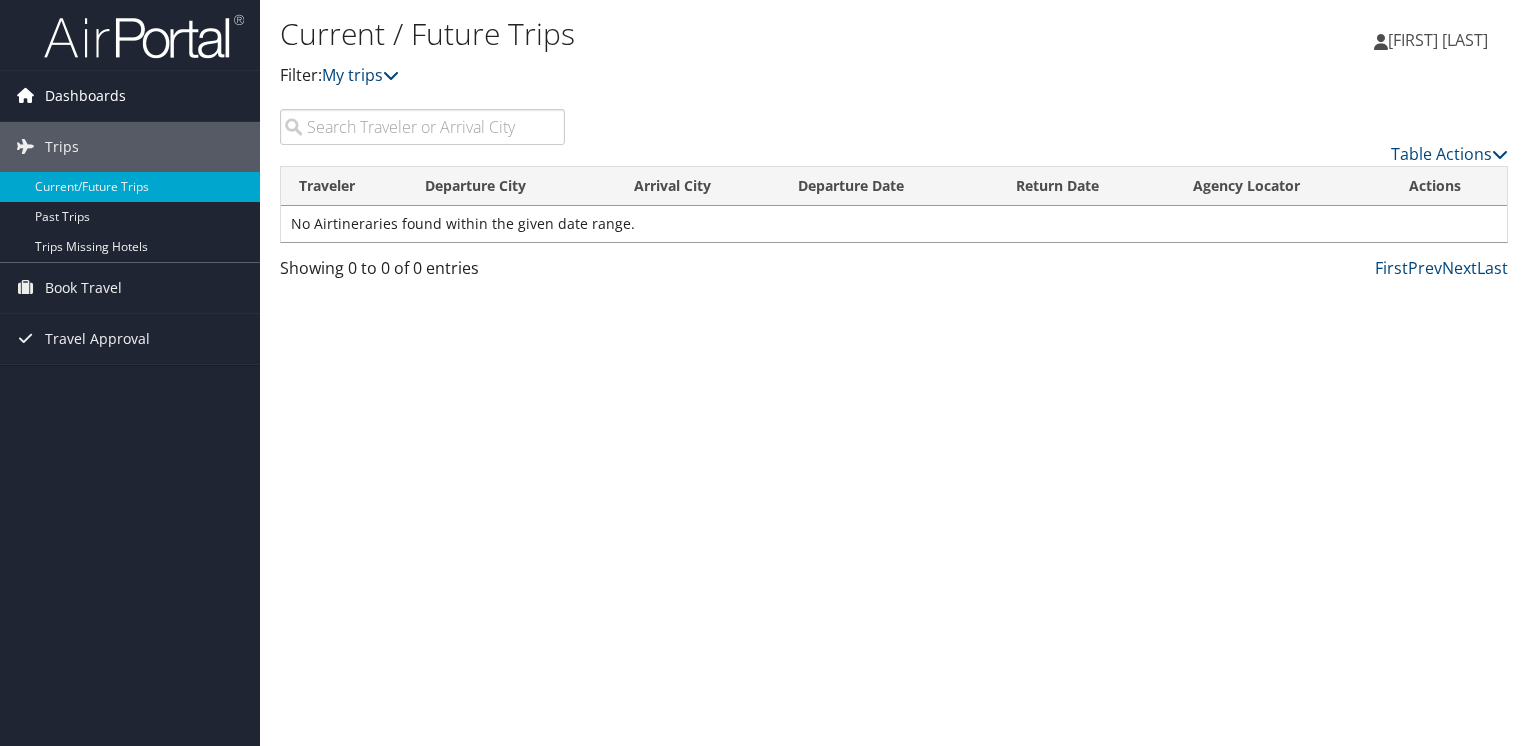 click on "Dashboards" at bounding box center (85, 96) 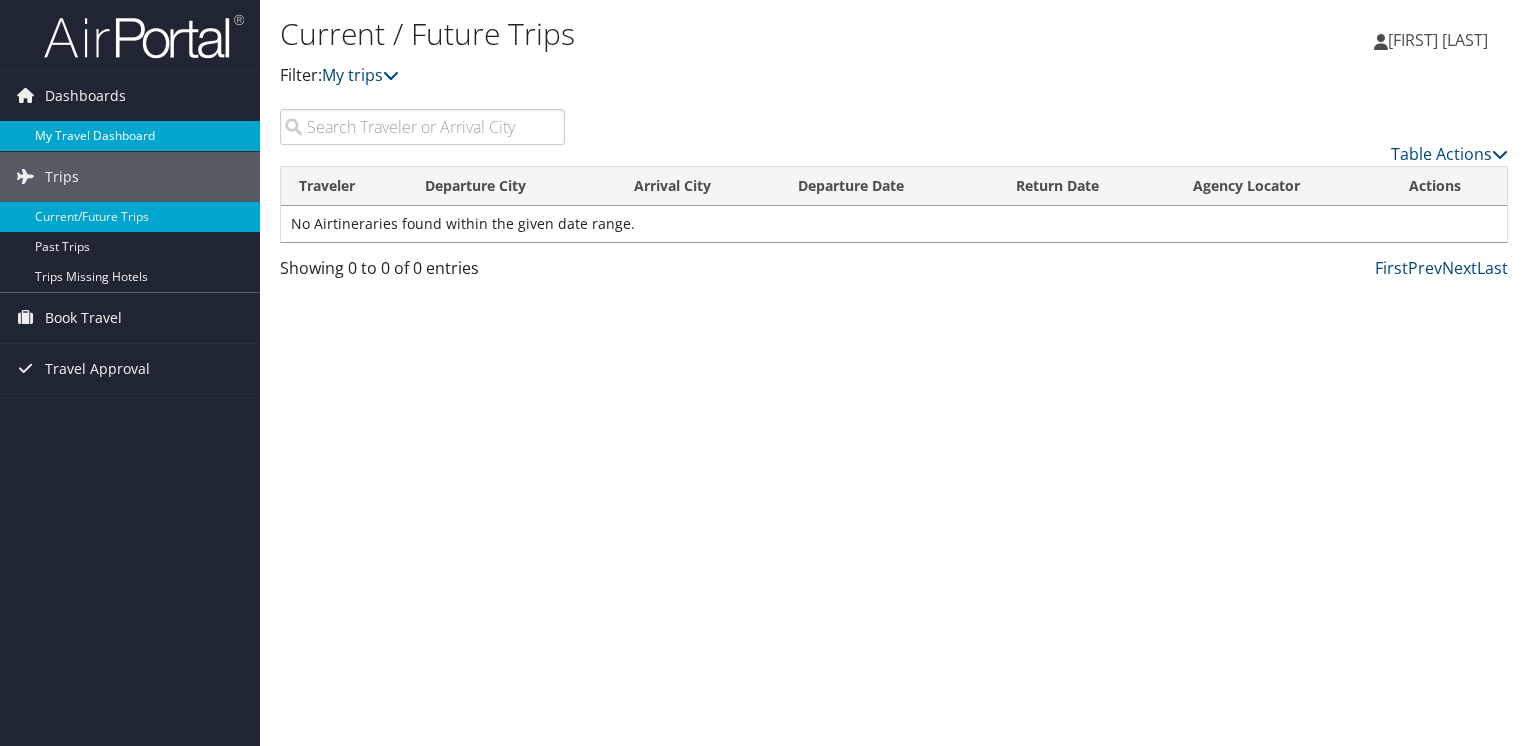 click on "My Travel Dashboard" at bounding box center (130, 136) 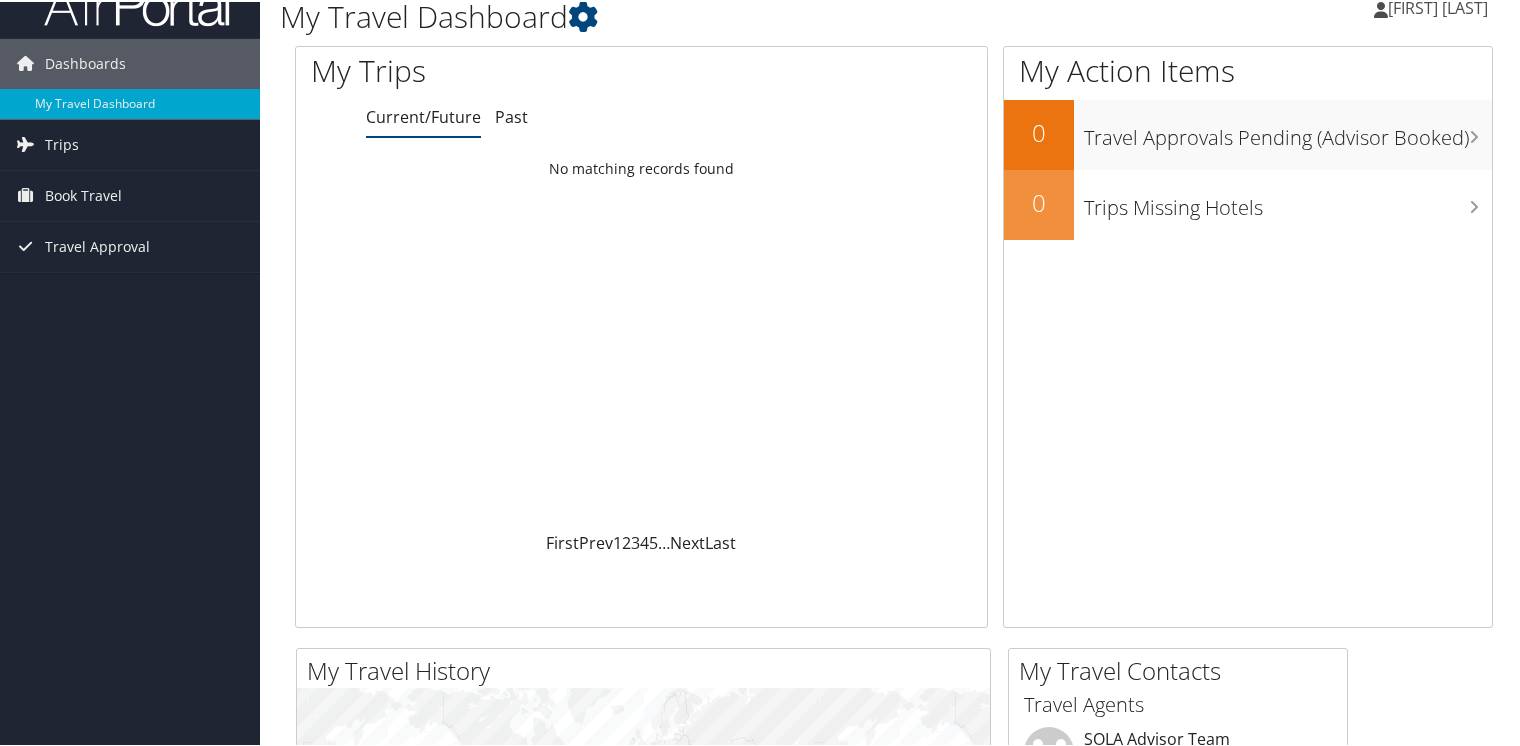 scroll, scrollTop: 0, scrollLeft: 0, axis: both 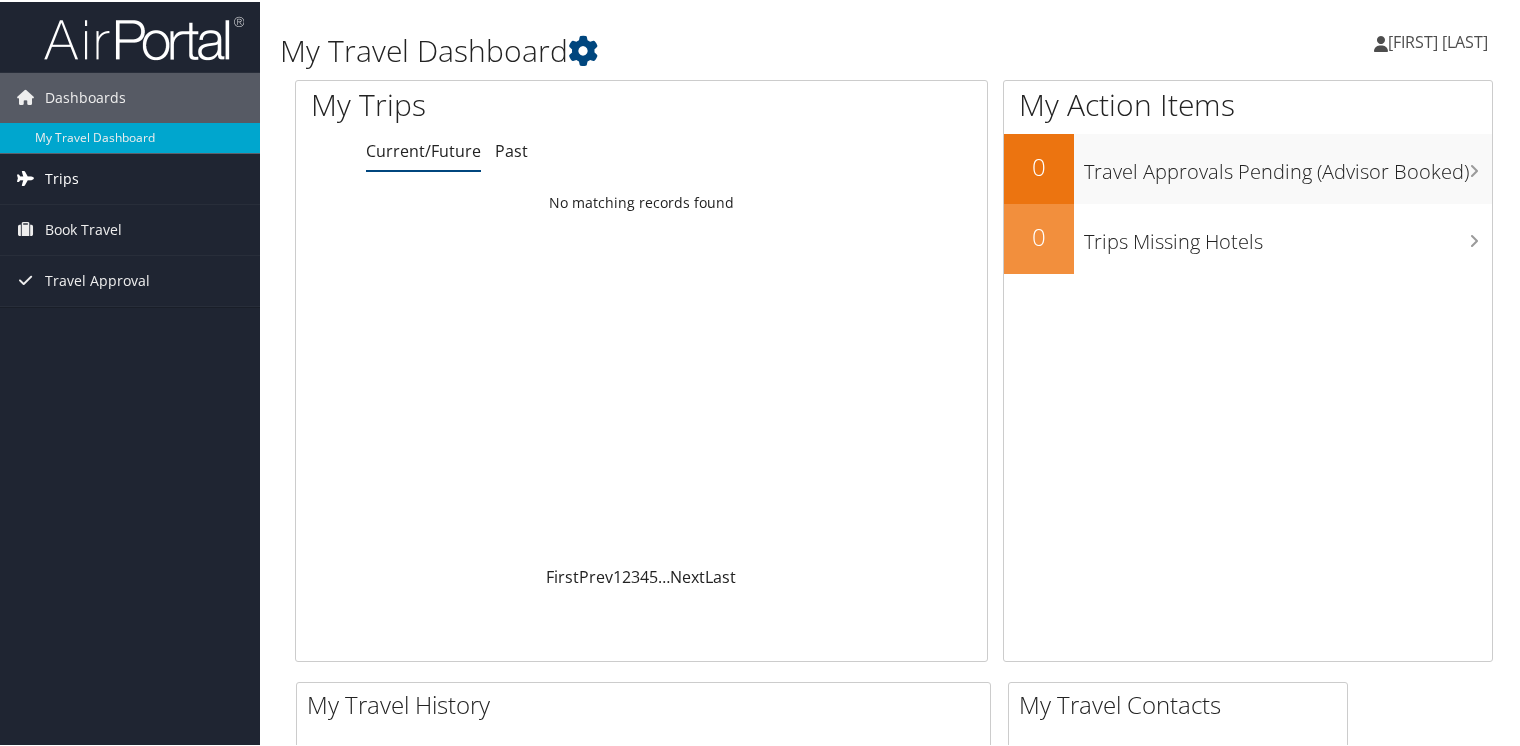 click on "Trips" at bounding box center (62, 177) 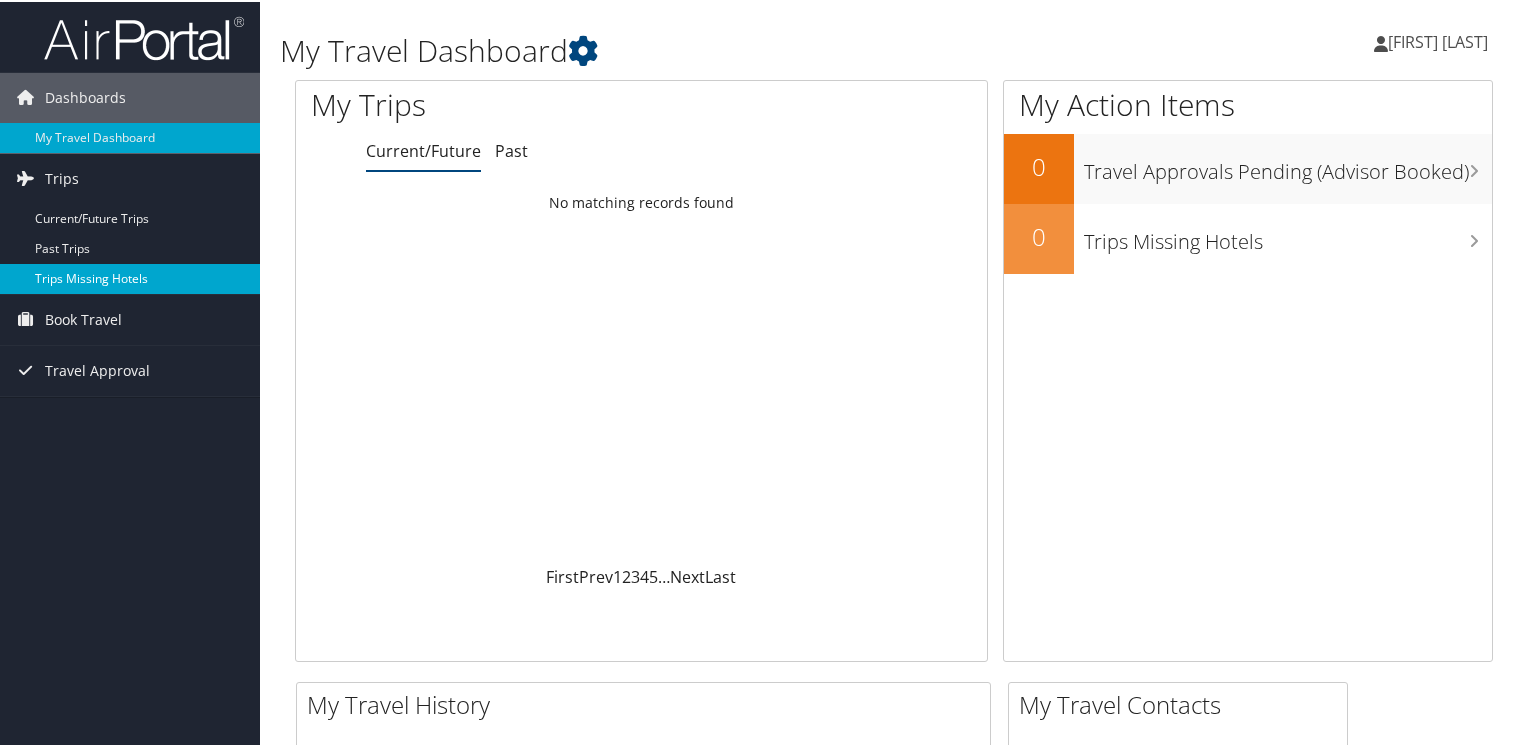click on "Trips Missing Hotels" at bounding box center (130, 277) 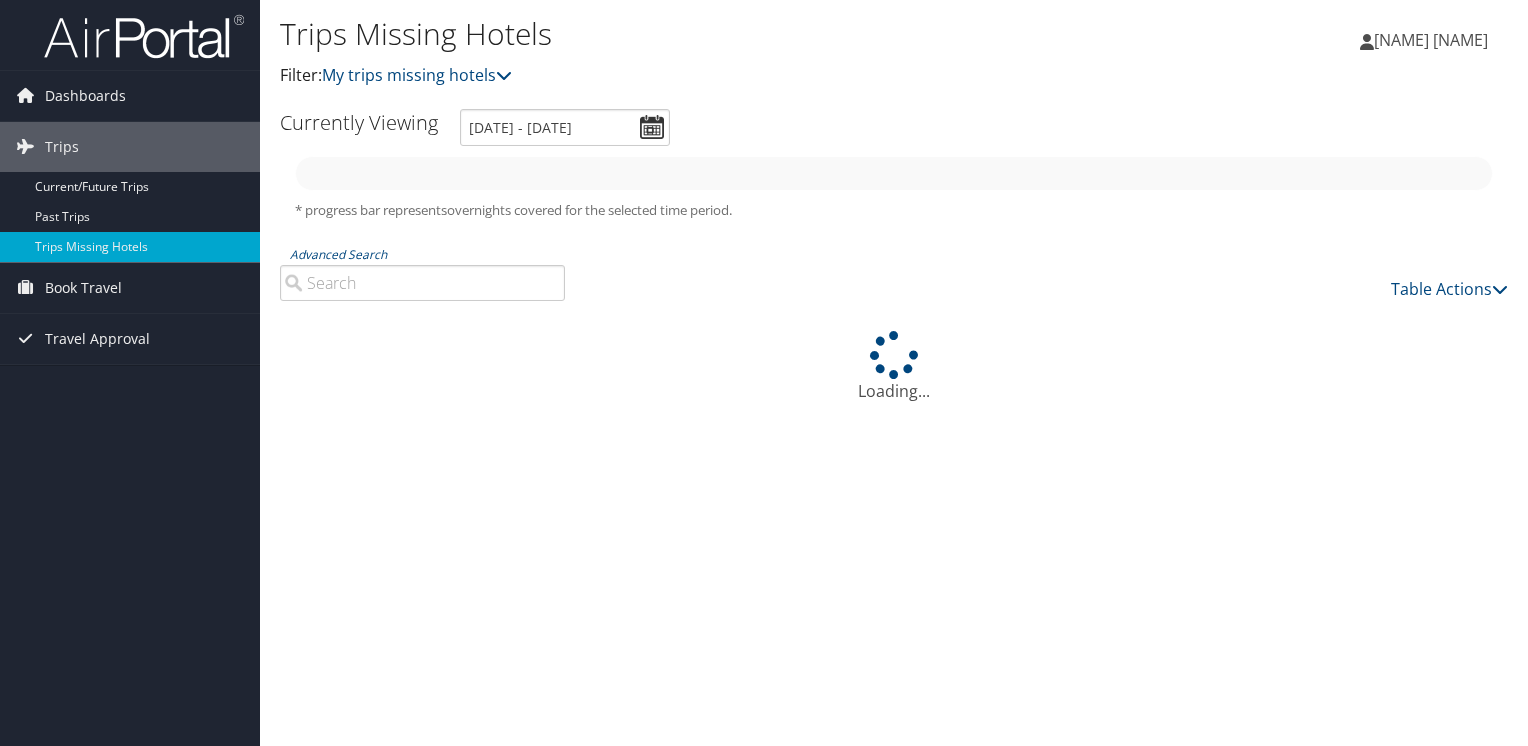 scroll, scrollTop: 0, scrollLeft: 0, axis: both 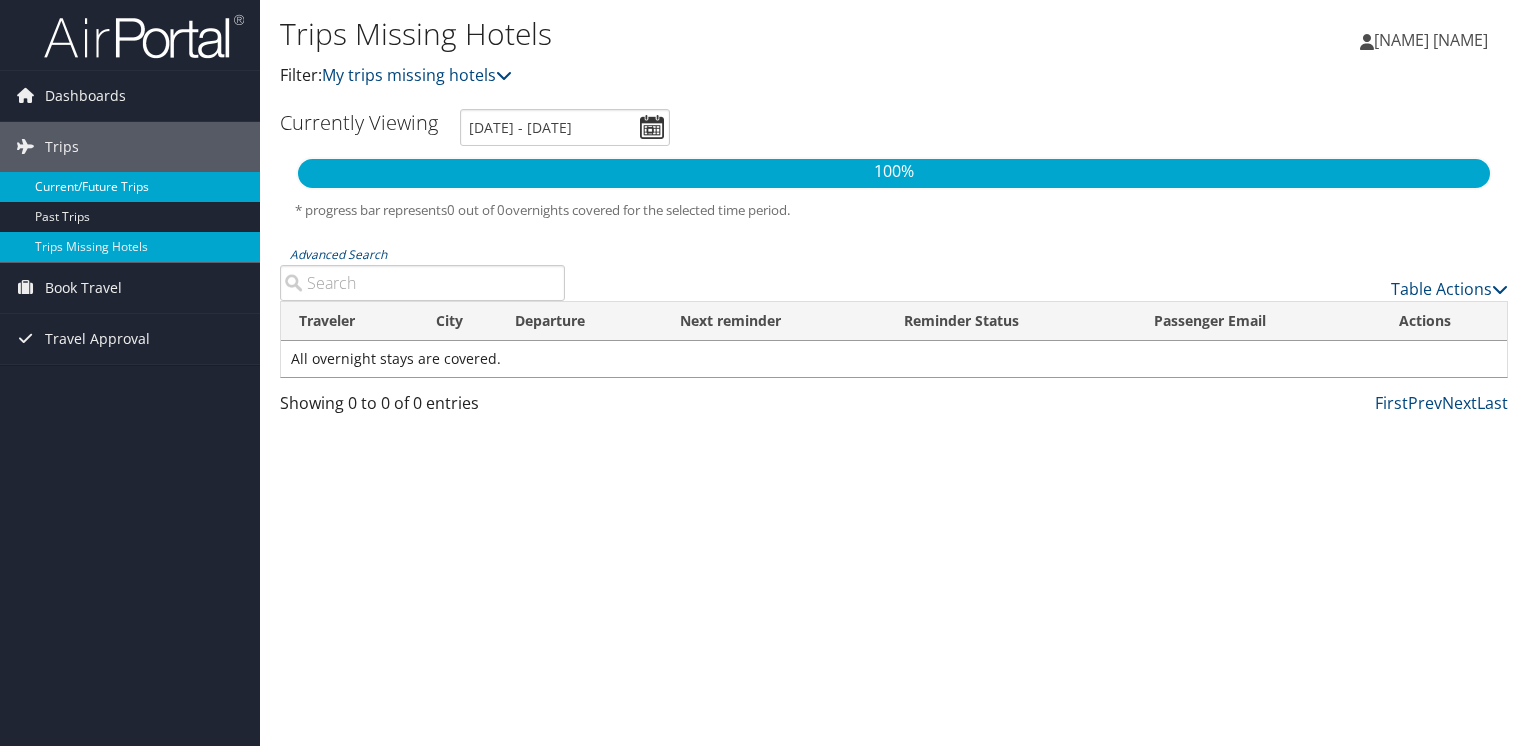 click on "Current/Future Trips" at bounding box center [130, 187] 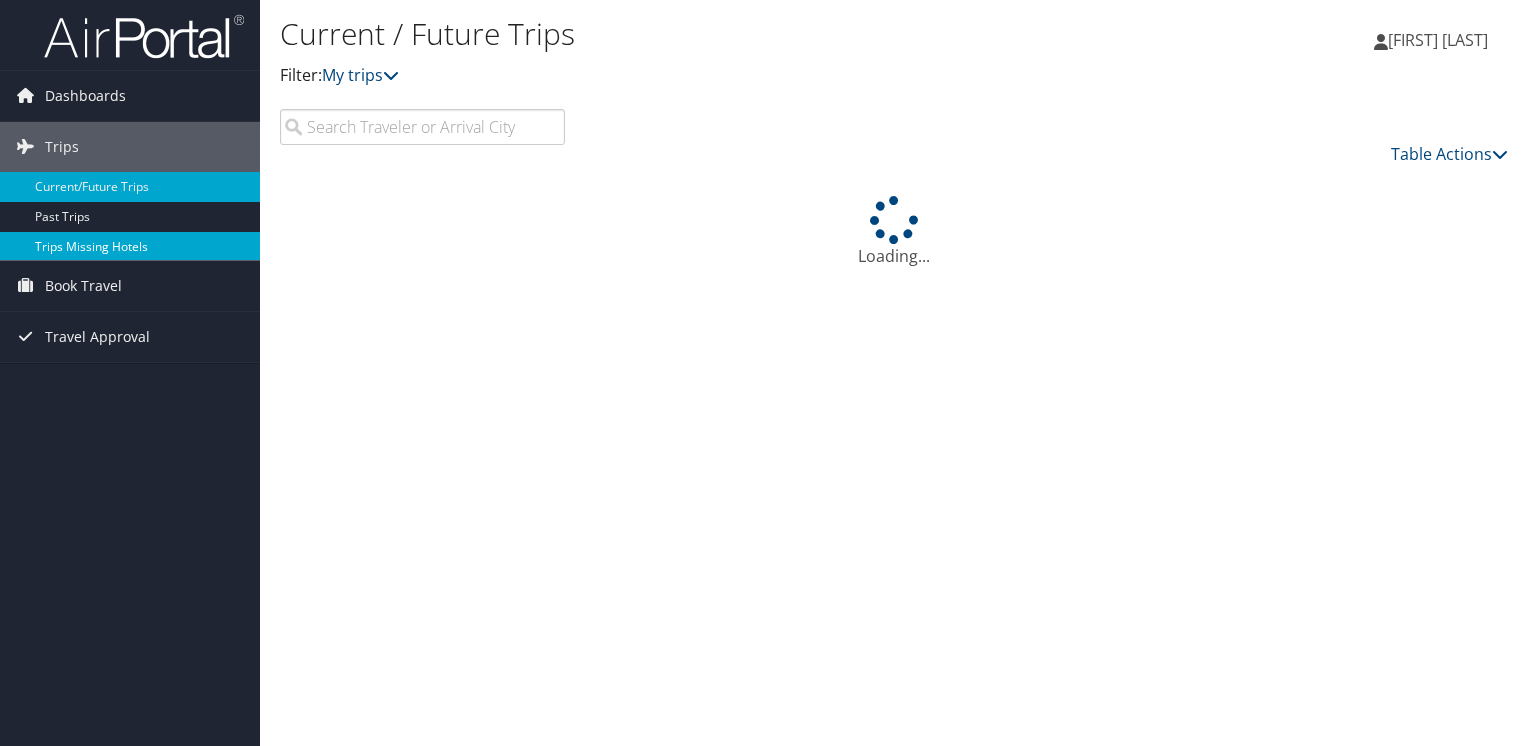 scroll, scrollTop: 0, scrollLeft: 0, axis: both 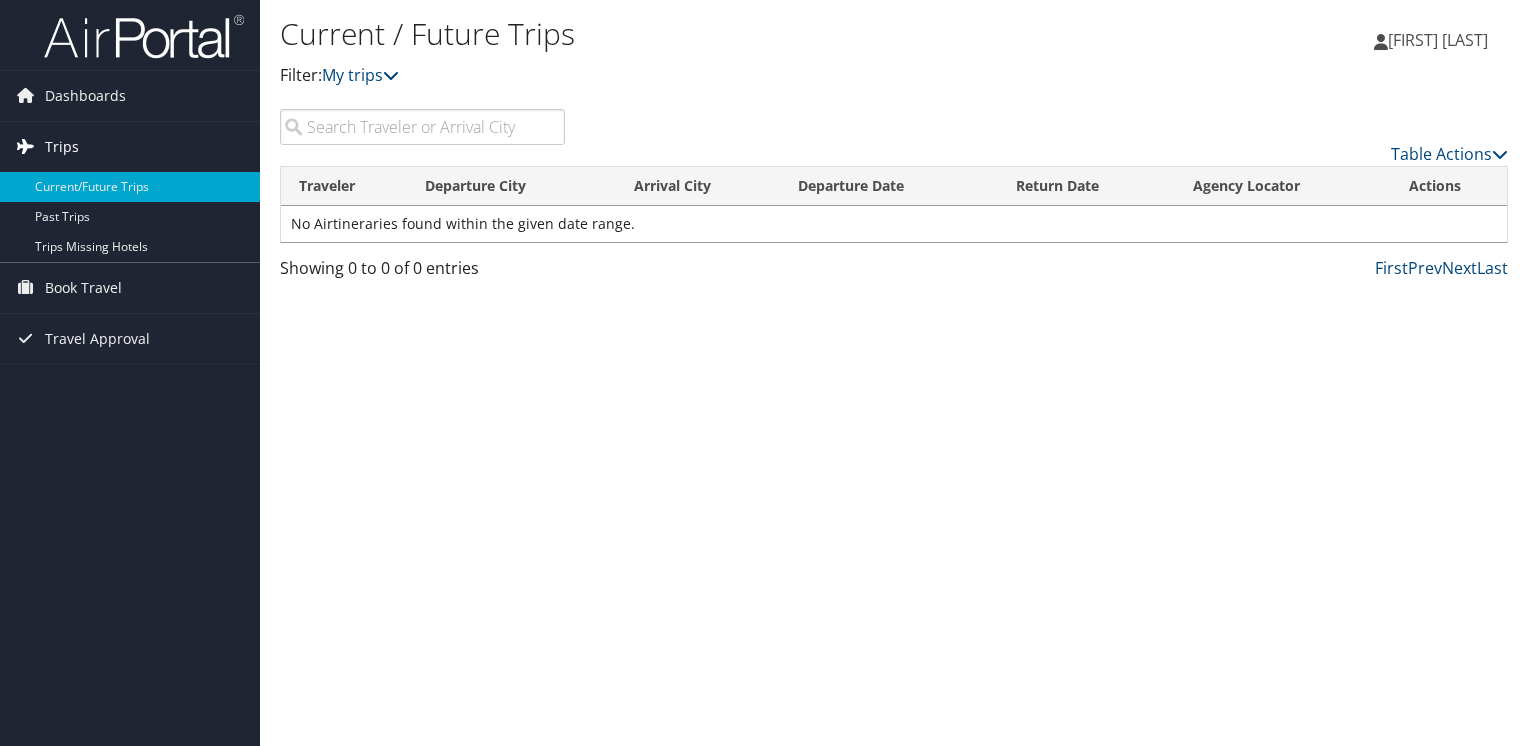 click at bounding box center (25, 146) 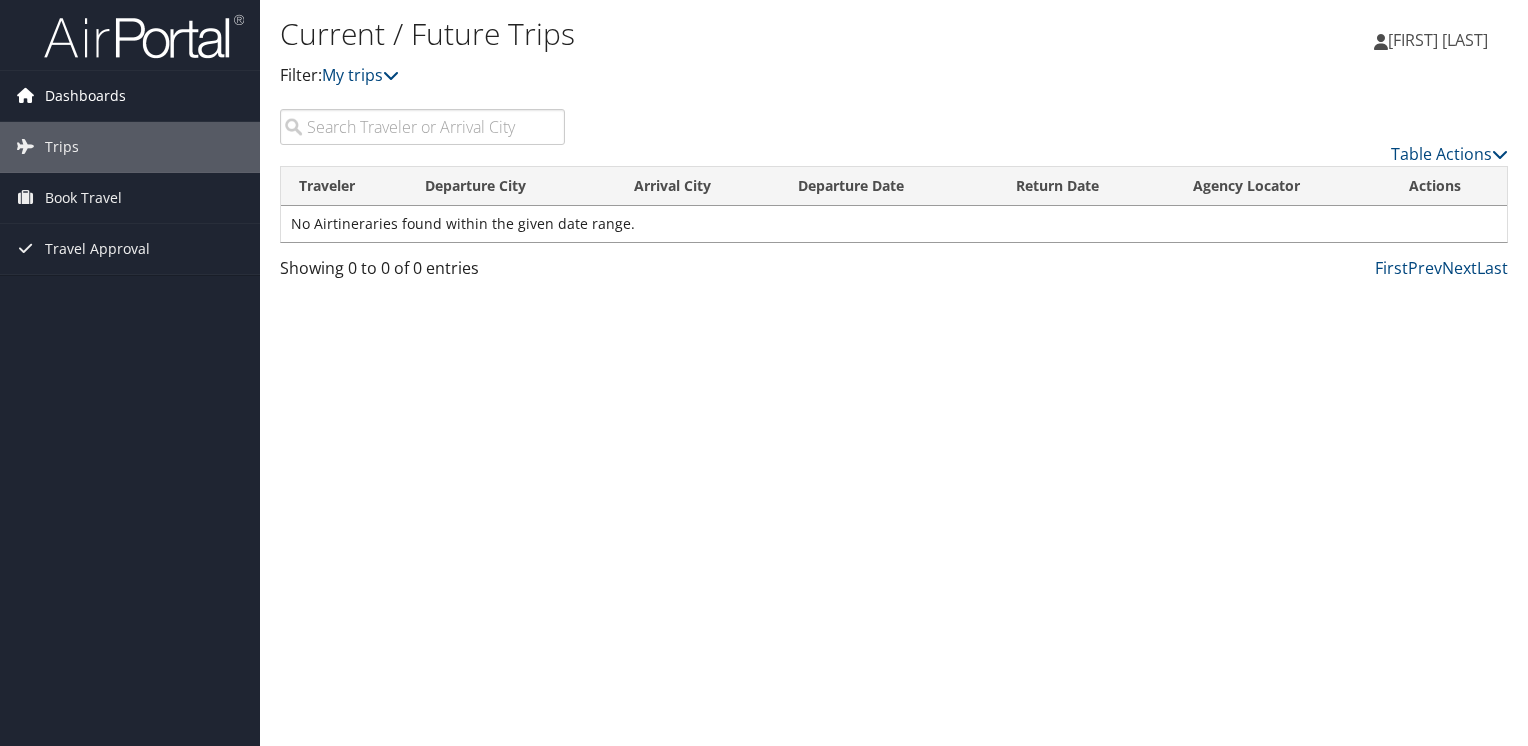 click on "Dashboards" at bounding box center [85, 96] 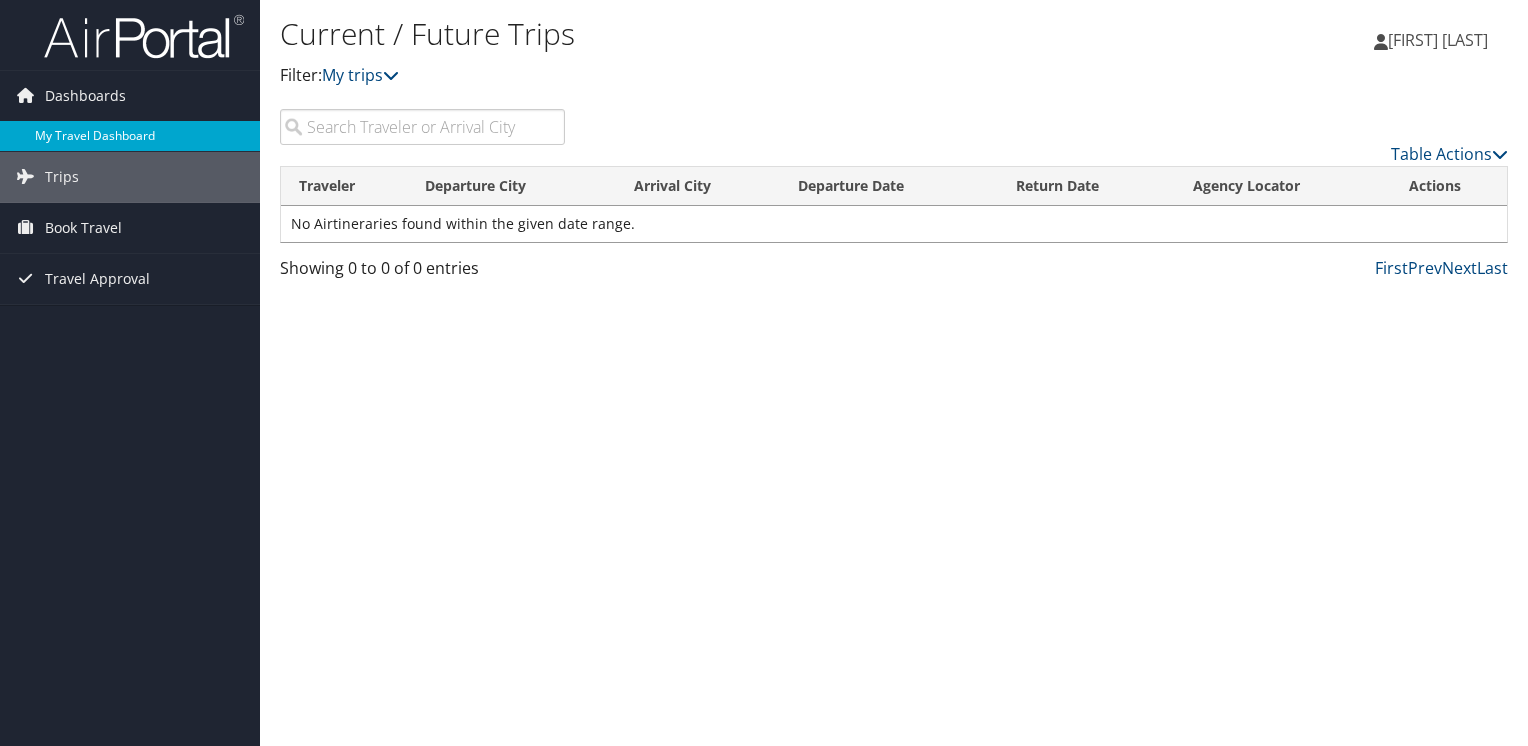 click on "My Travel Dashboard" at bounding box center [130, 136] 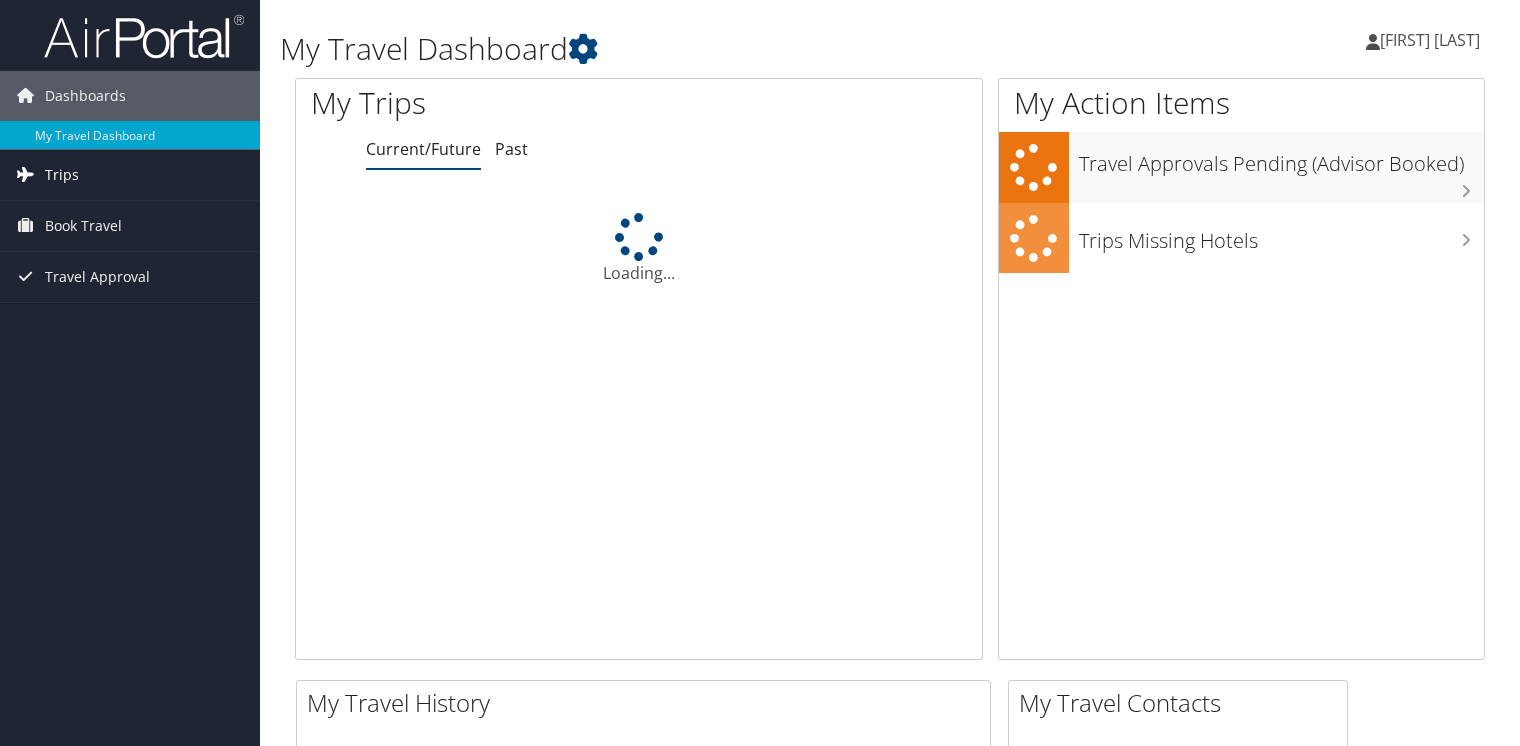 scroll, scrollTop: 0, scrollLeft: 0, axis: both 